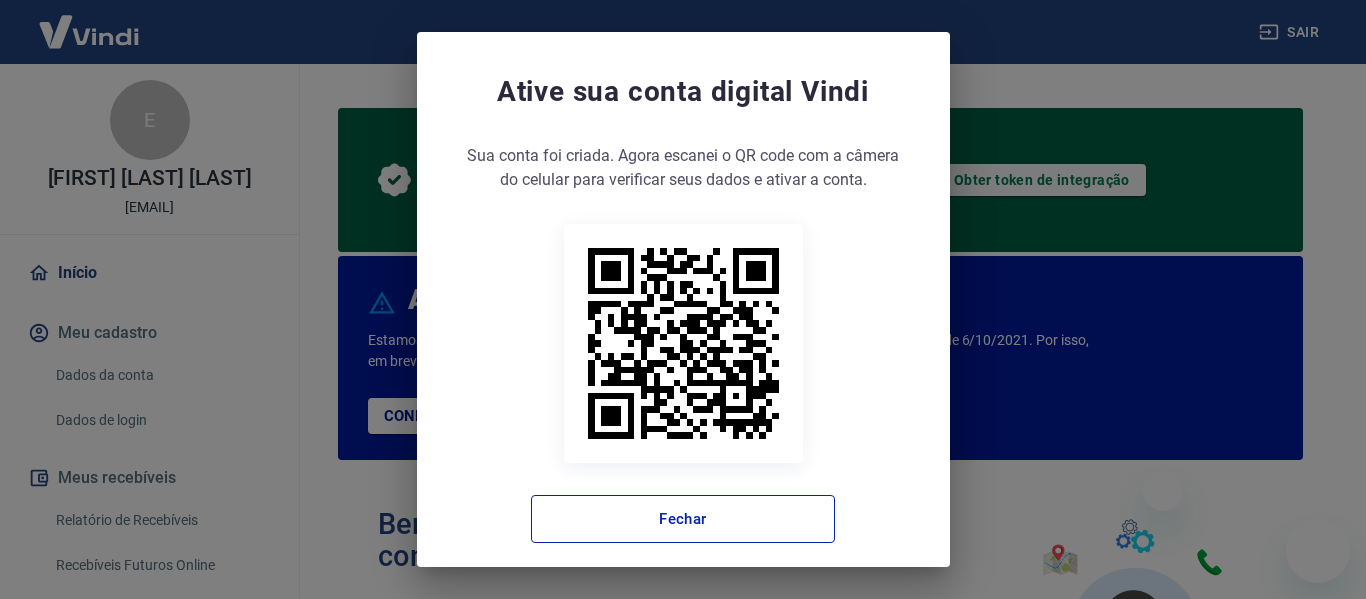 scroll, scrollTop: 0, scrollLeft: 0, axis: both 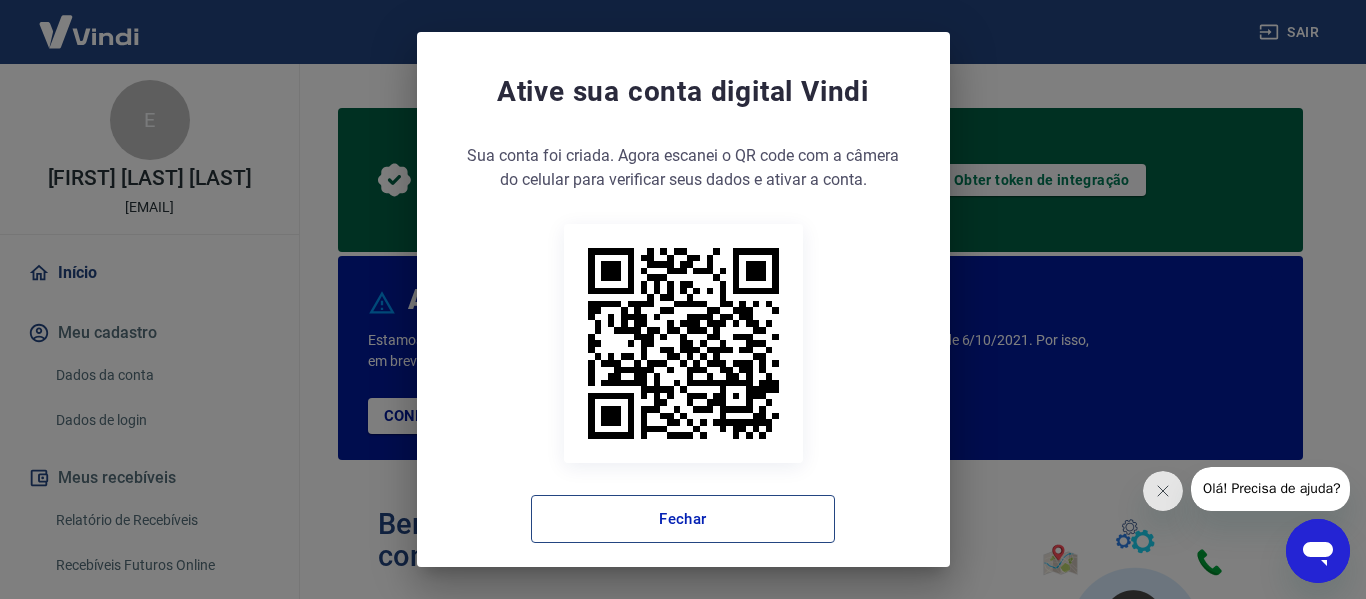 click on "Fechar" at bounding box center (683, 519) 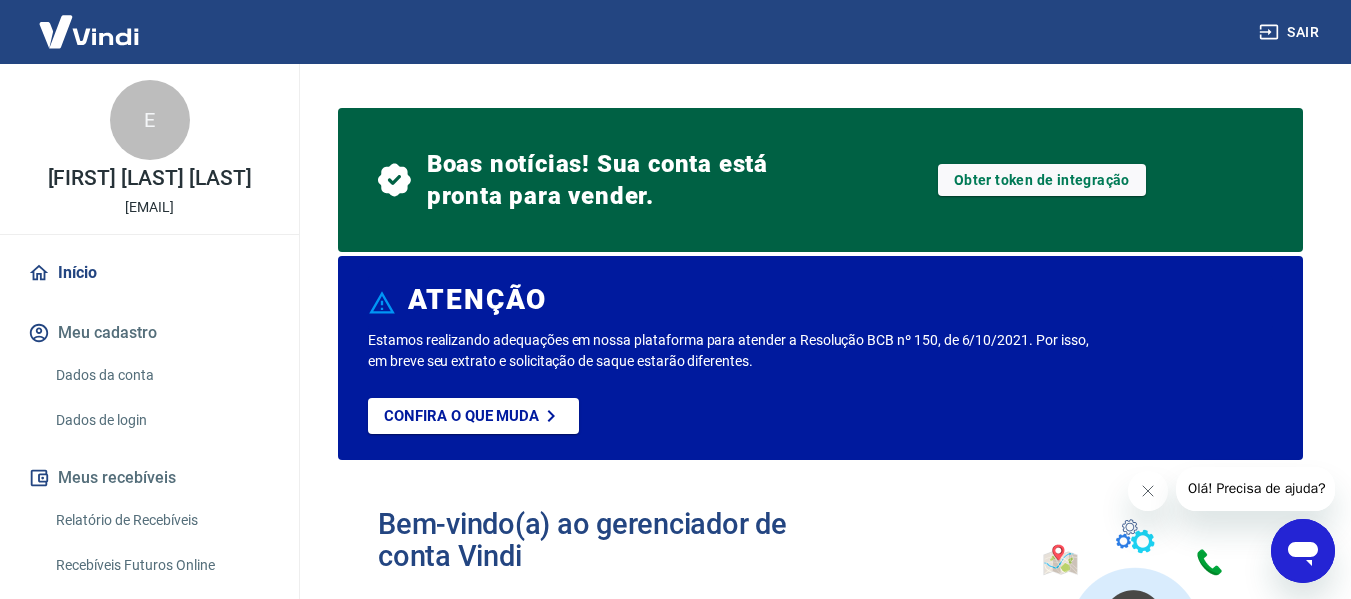 click at bounding box center [89, 31] 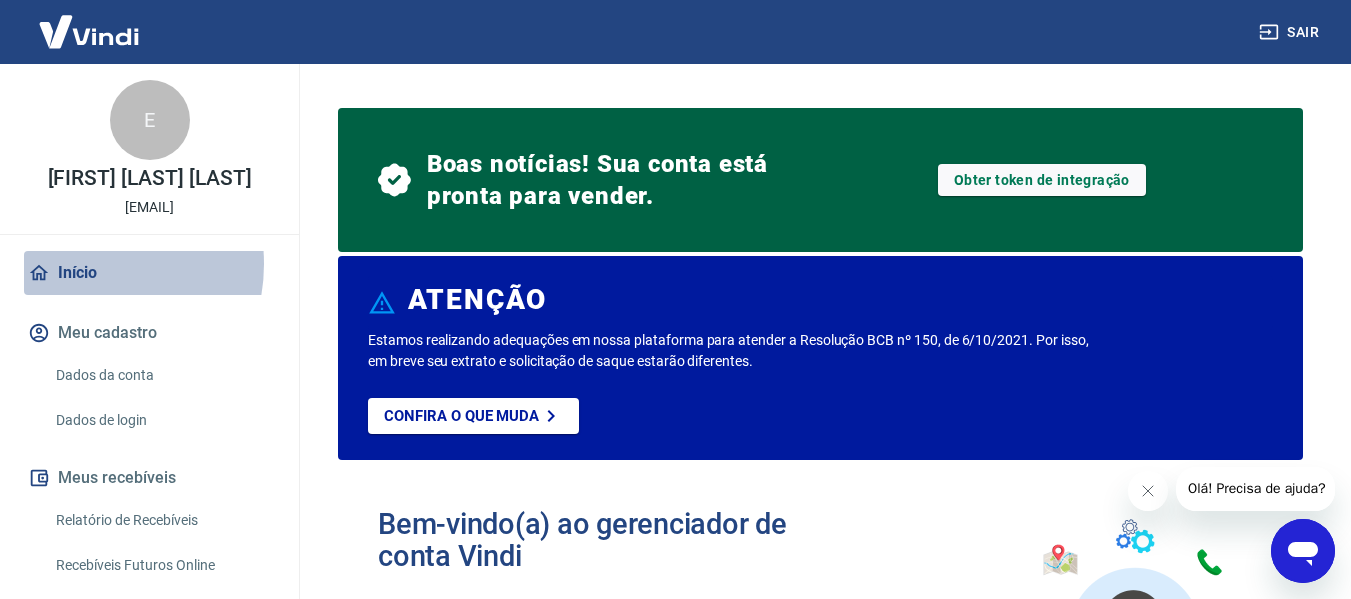 click on "Início" at bounding box center (149, 273) 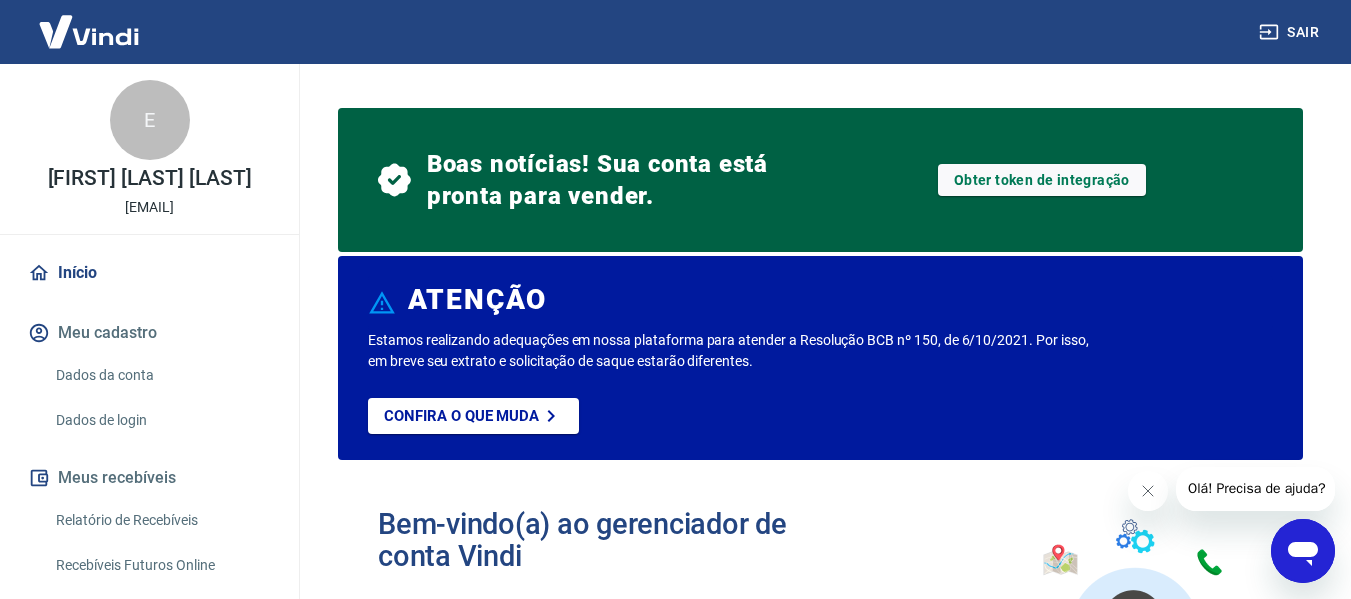 click on "Dados da conta" at bounding box center (161, 375) 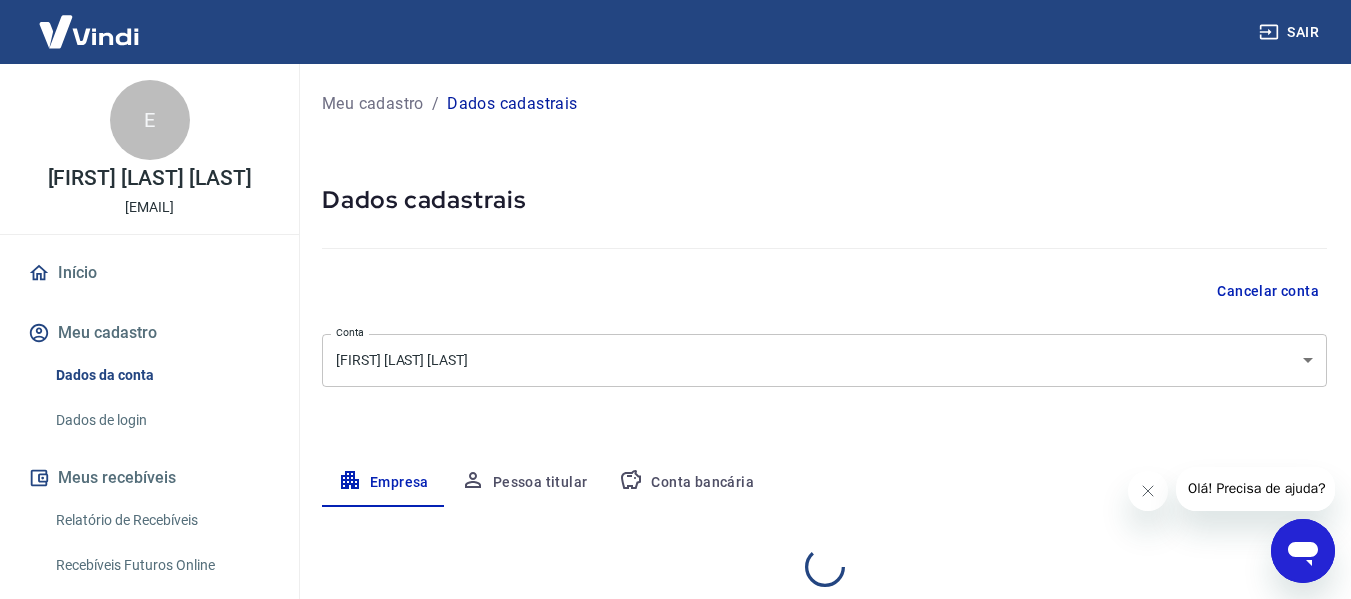 select on "RJ" 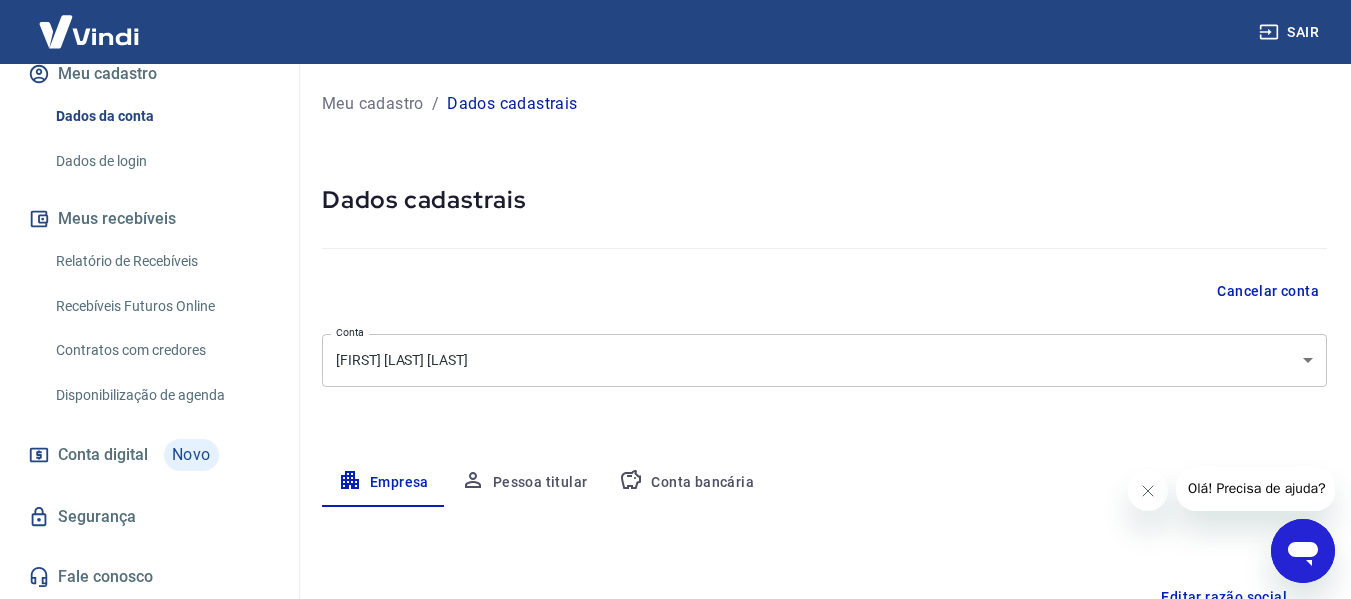 scroll, scrollTop: 280, scrollLeft: 0, axis: vertical 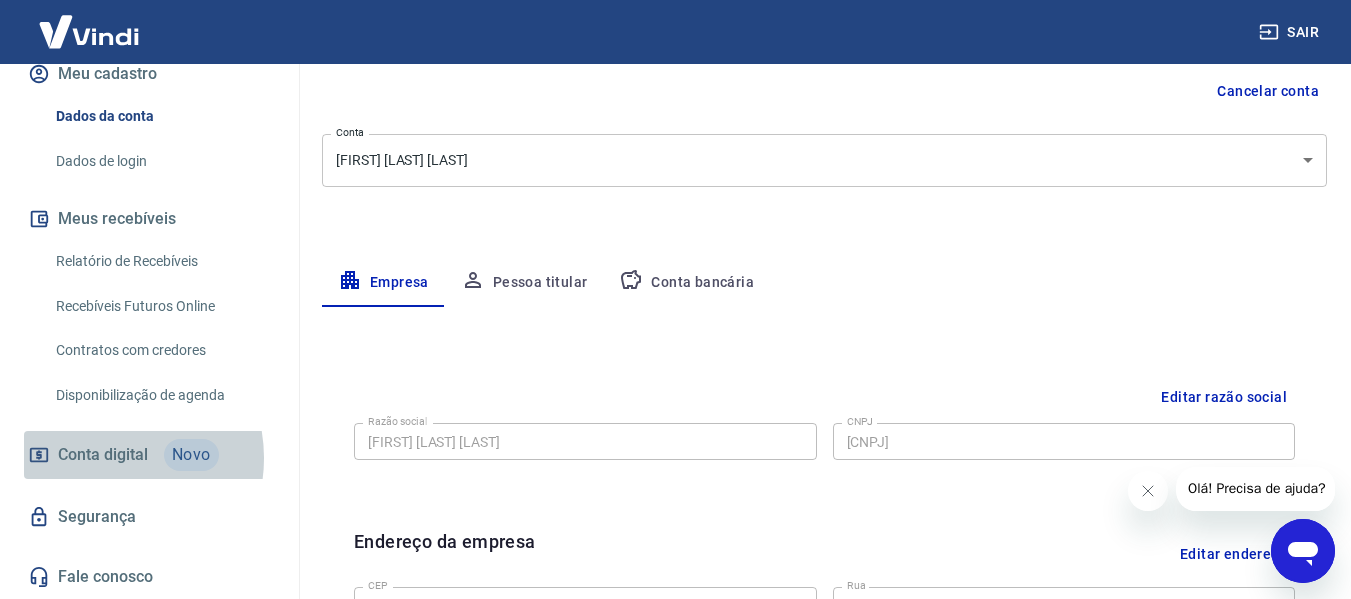 click on "Conta digital" at bounding box center (103, 455) 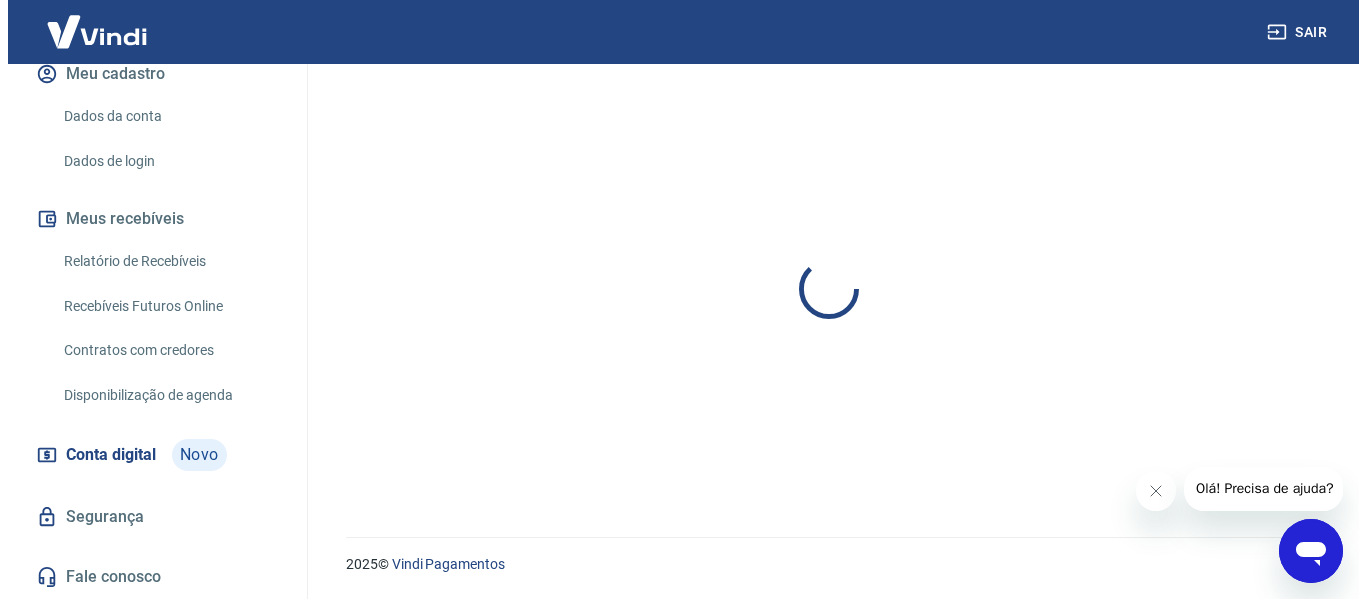 scroll, scrollTop: 0, scrollLeft: 0, axis: both 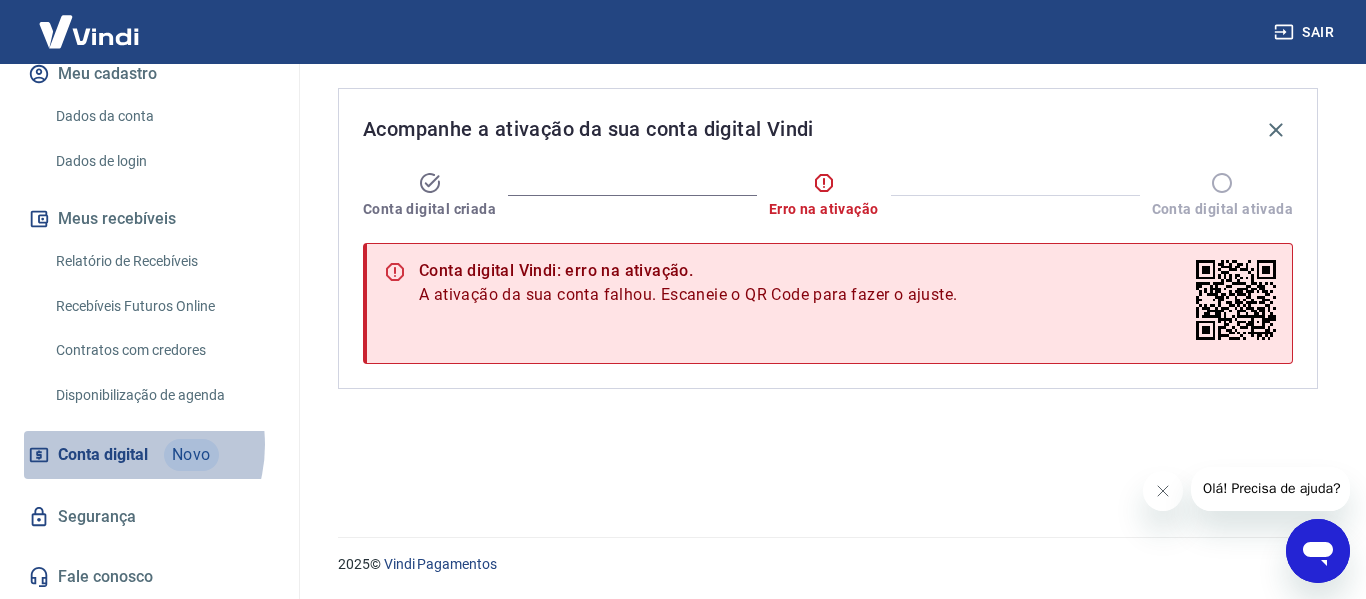 click on "Conta digital" at bounding box center [103, 455] 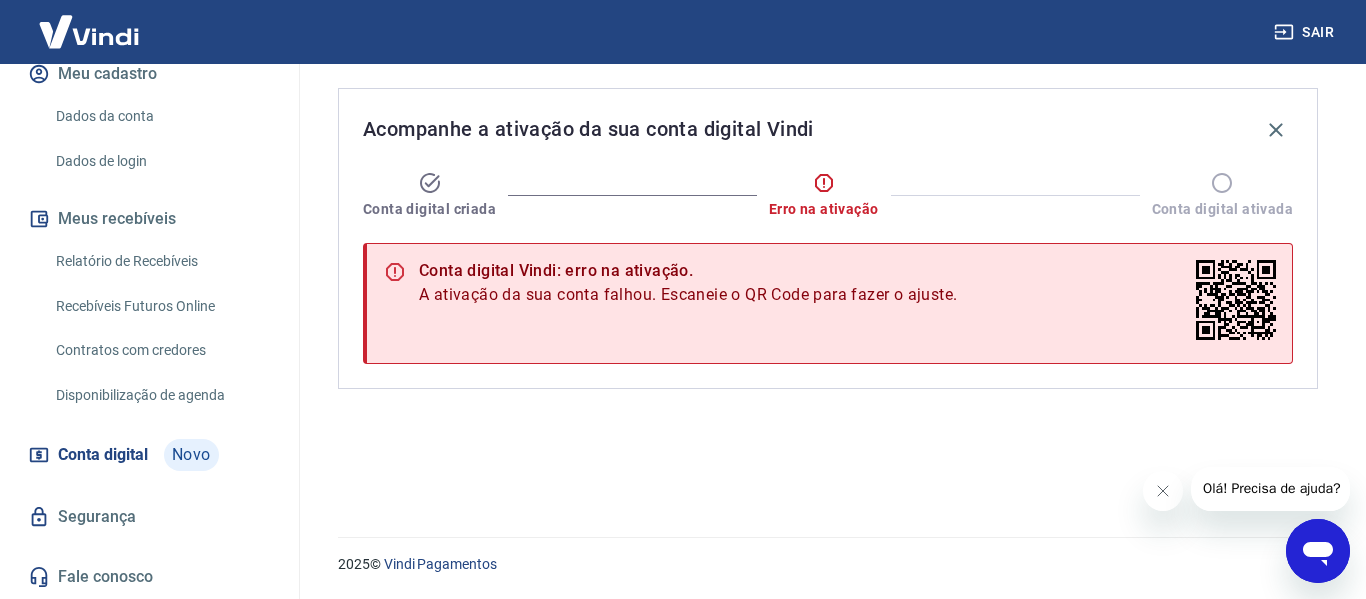 click 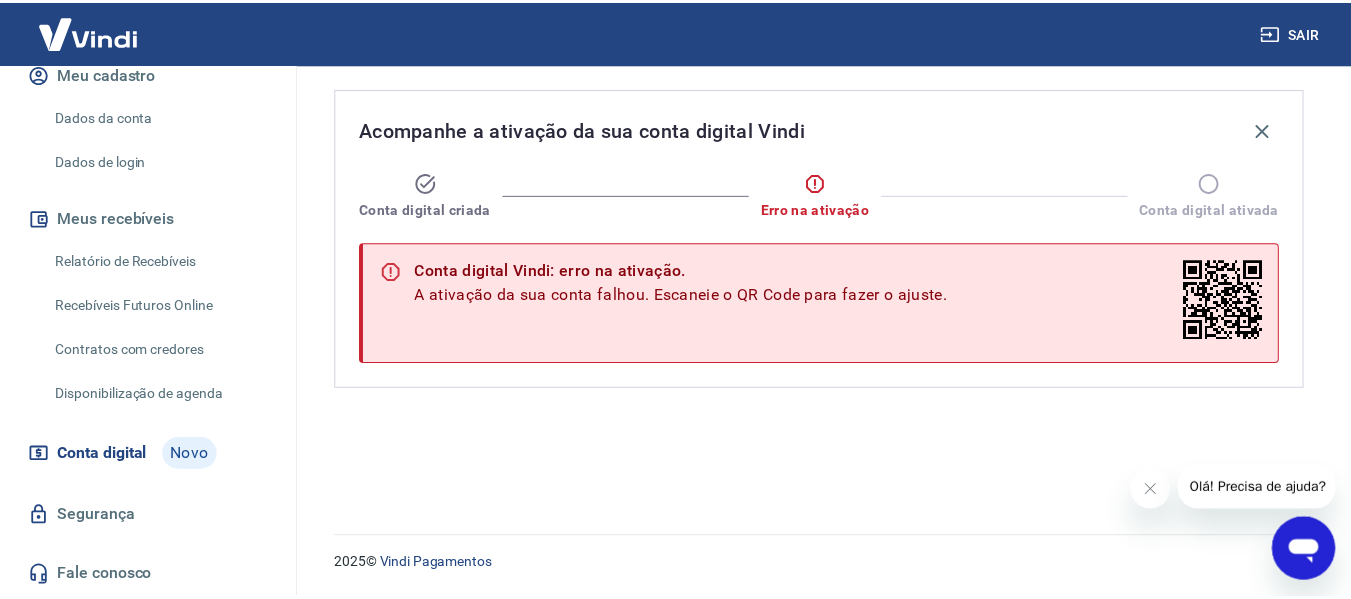 scroll, scrollTop: 0, scrollLeft: 0, axis: both 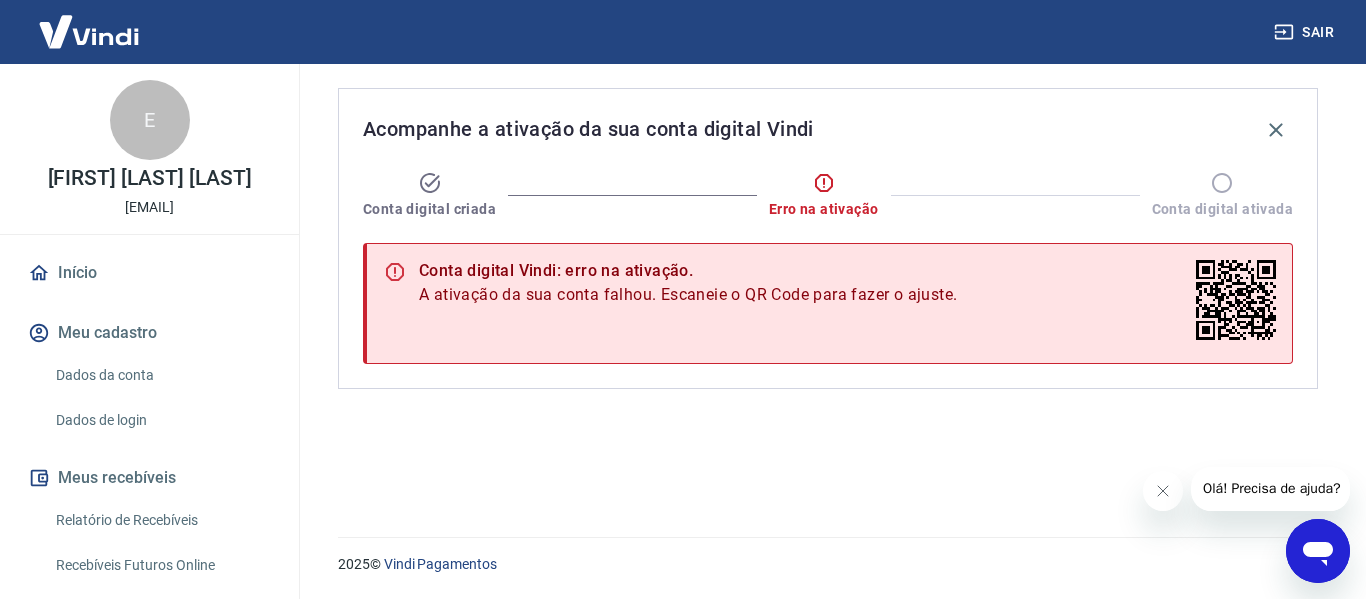 click on "Início" at bounding box center [149, 273] 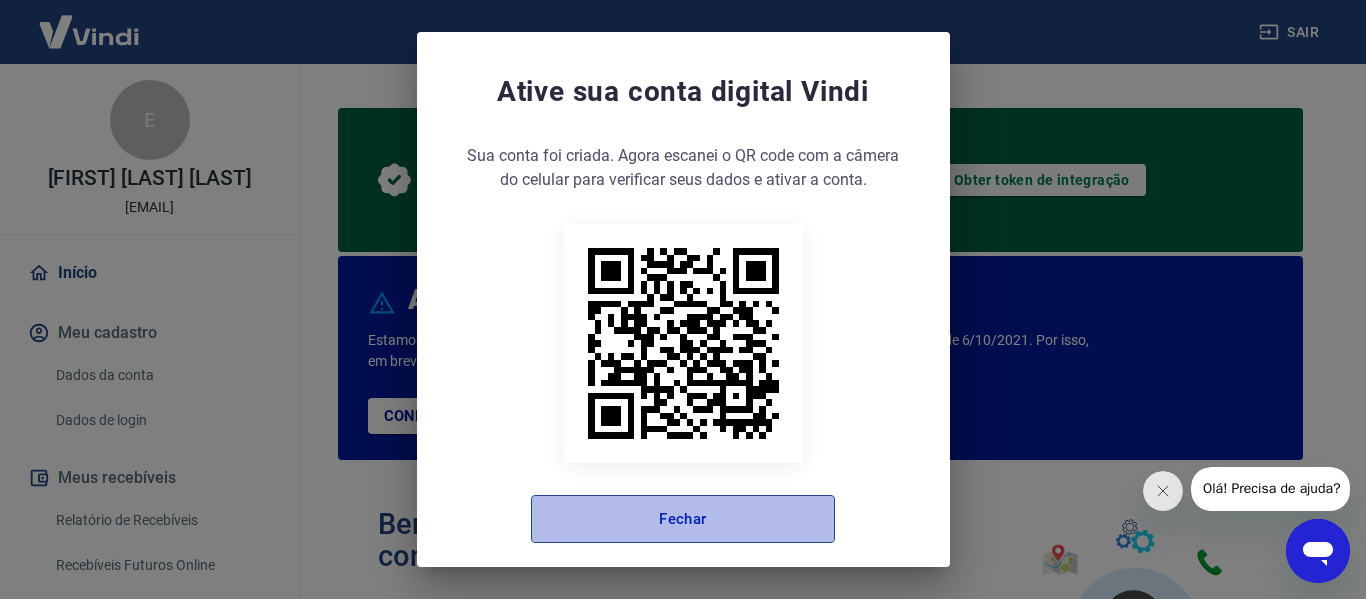 click on "Fechar" at bounding box center [683, 519] 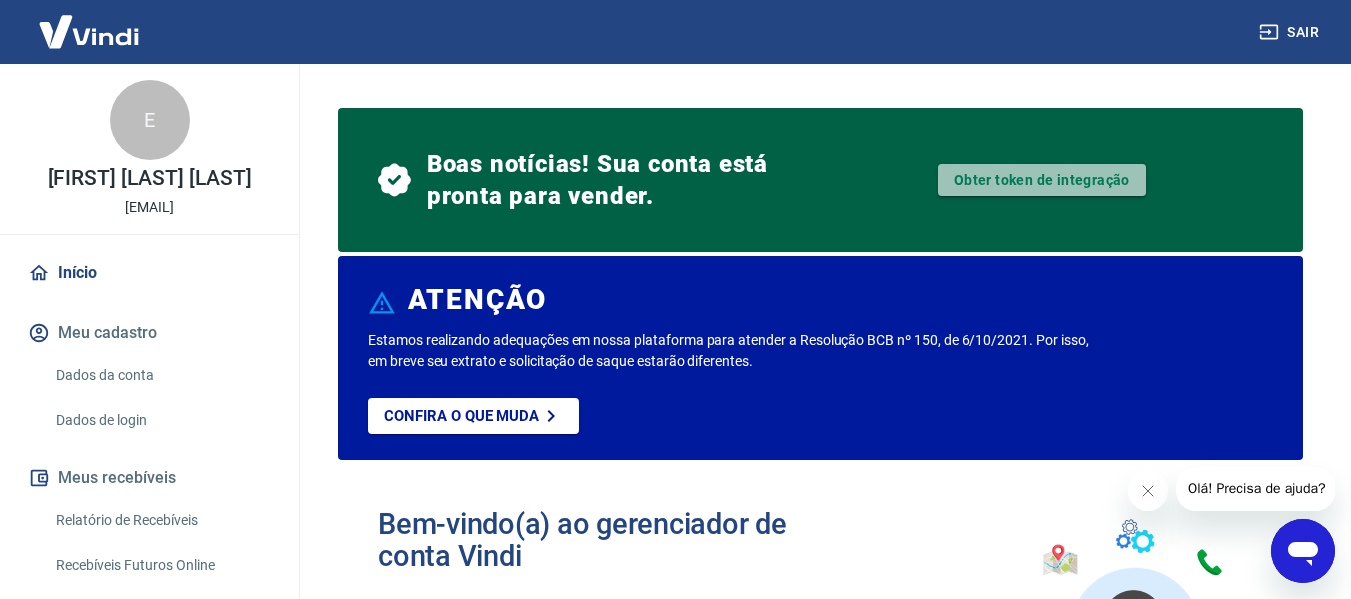 click on "Obter token de integração" at bounding box center (1042, 180) 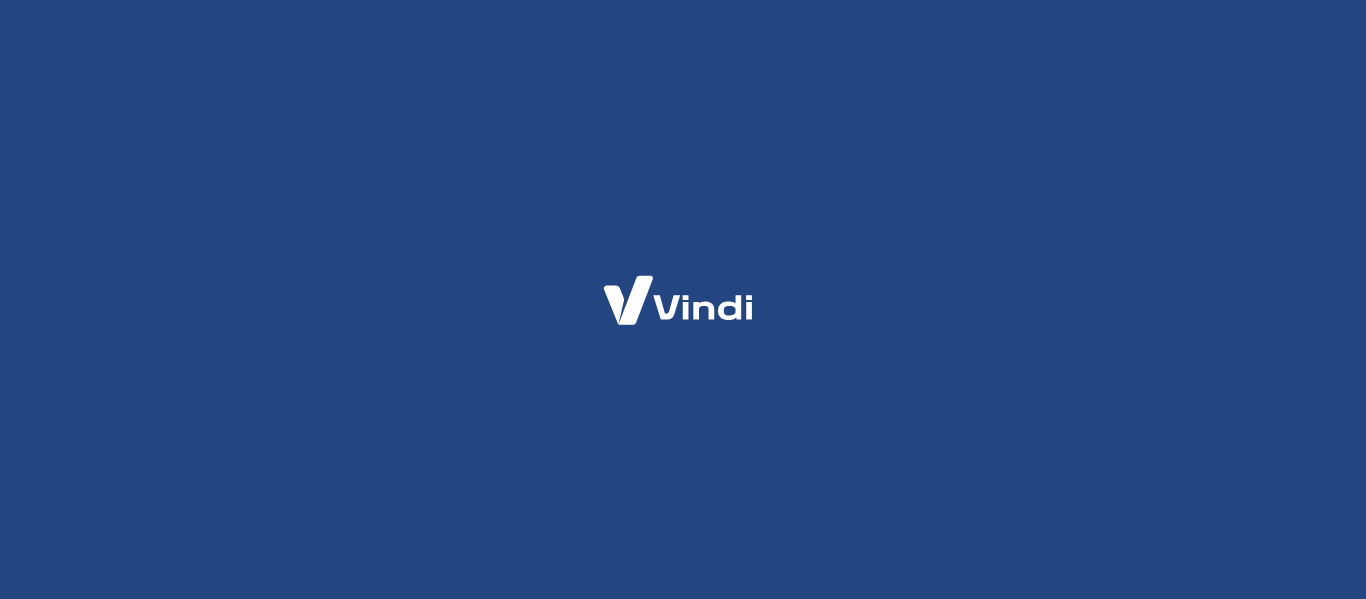 scroll, scrollTop: 0, scrollLeft: 0, axis: both 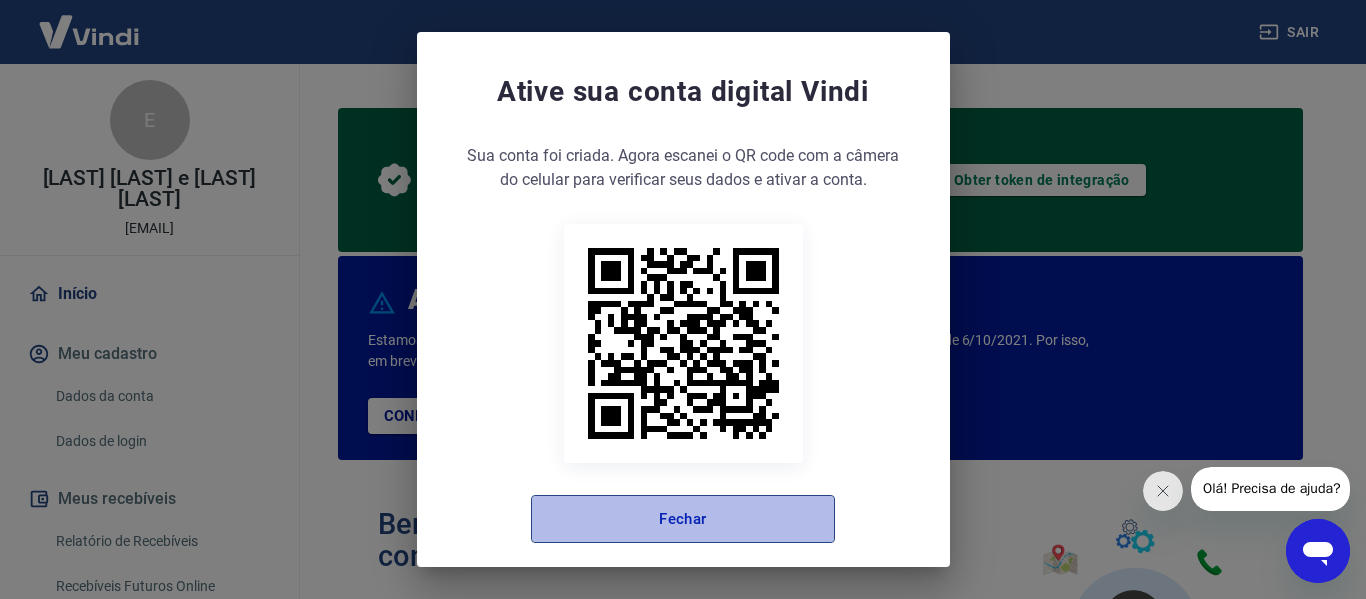 click on "Fechar" at bounding box center (683, 519) 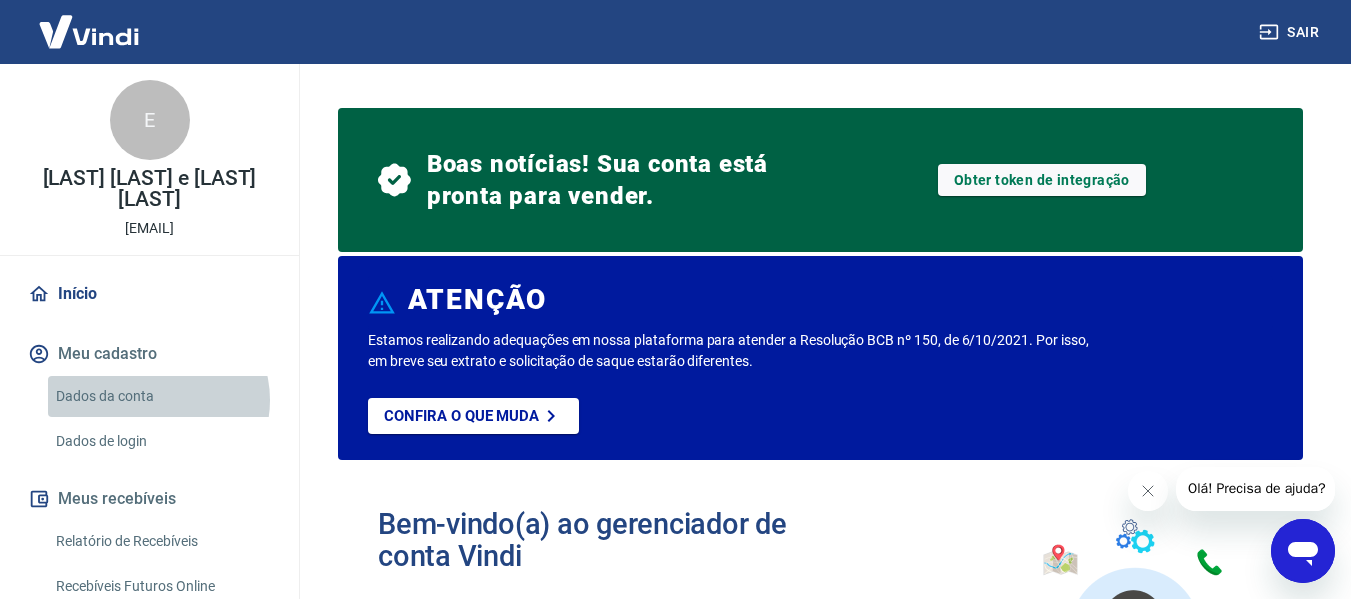 click on "Dados da conta" at bounding box center (161, 396) 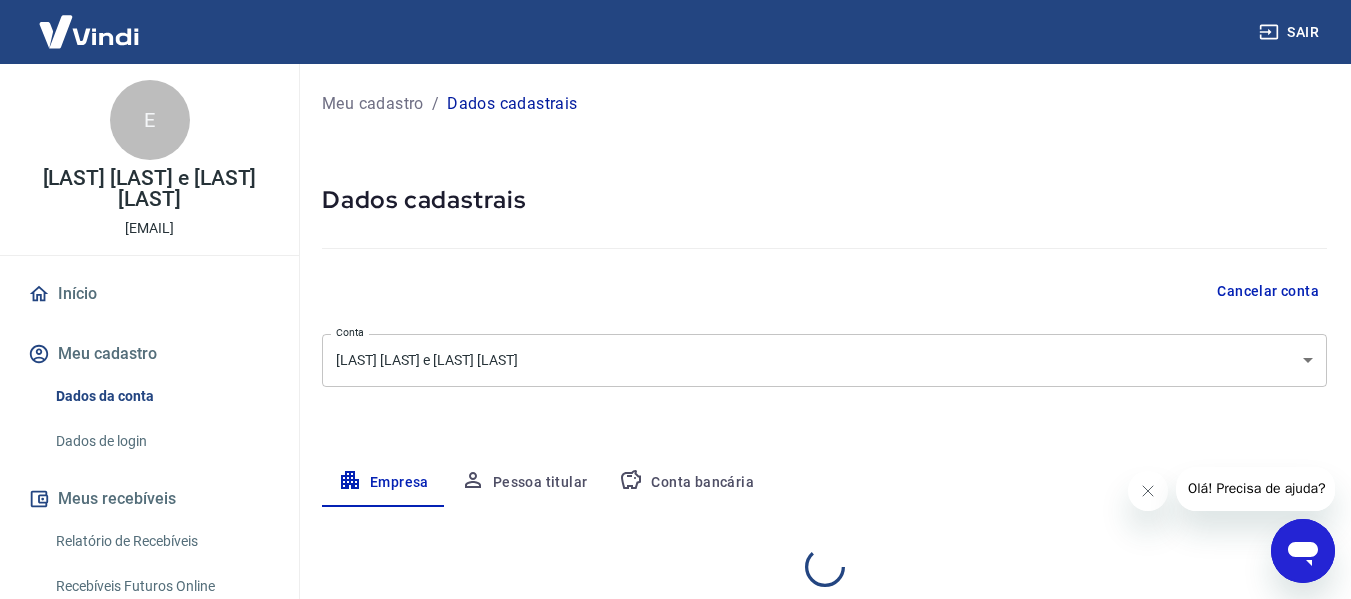 select on "RJ" 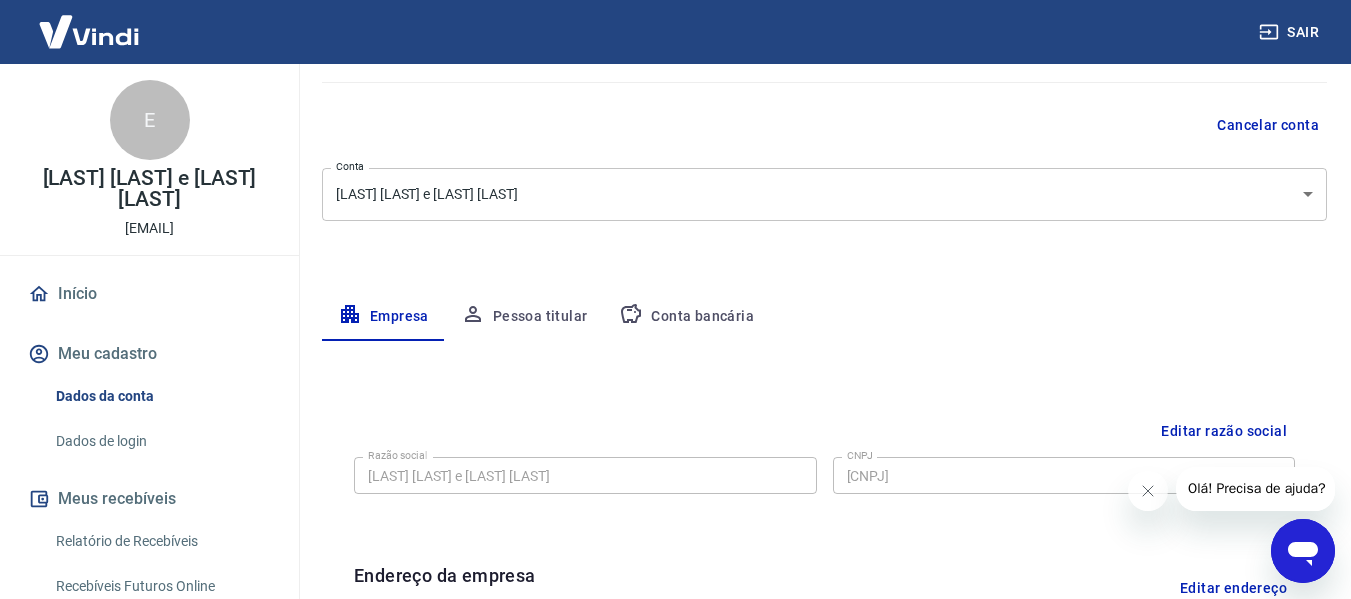 scroll, scrollTop: 200, scrollLeft: 0, axis: vertical 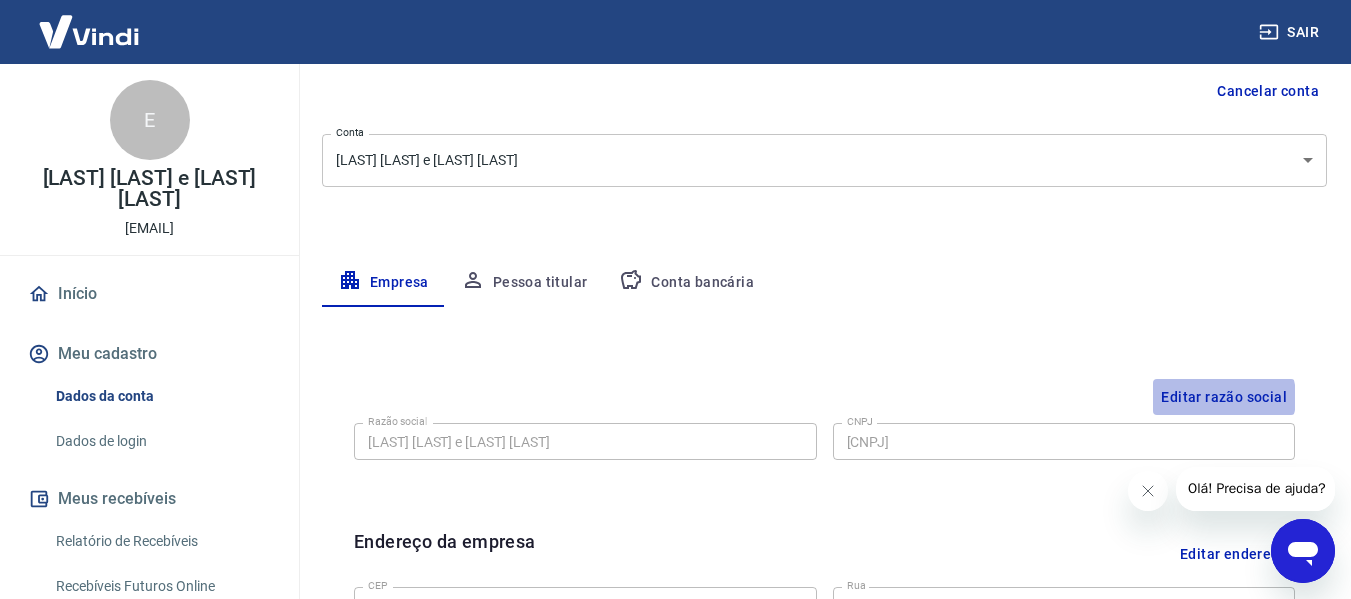 click on "Editar razão social" at bounding box center (1224, 397) 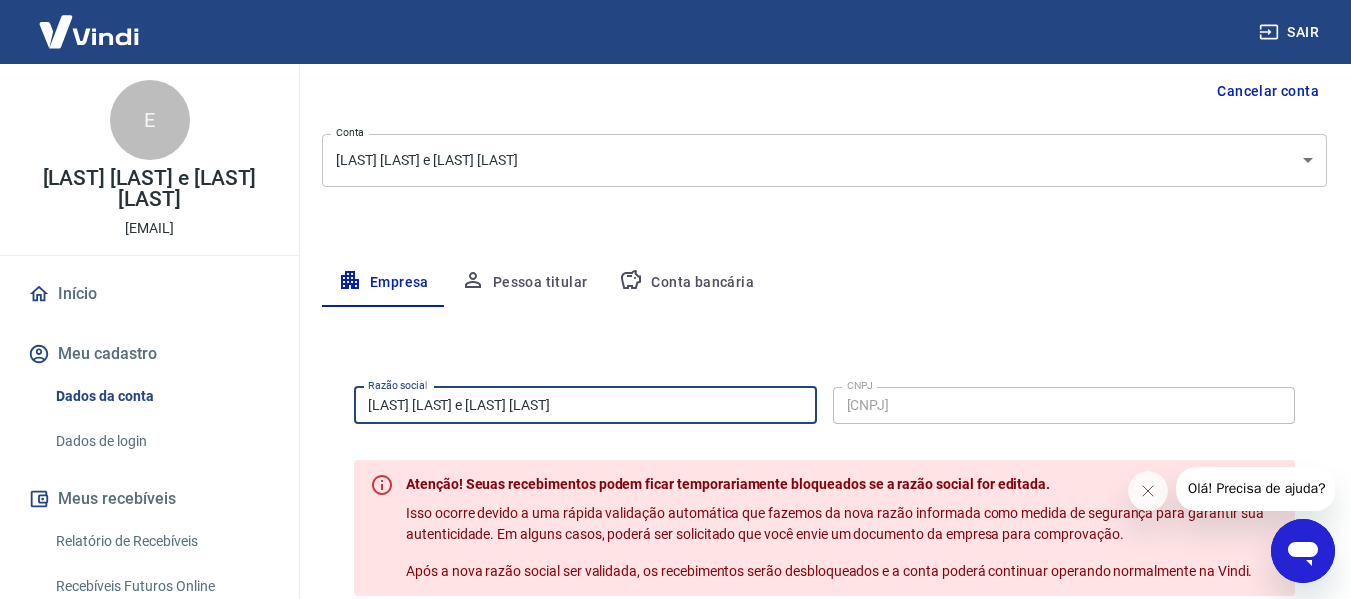 click on "[FIRST] [LAST] [LAST] [LAST]" at bounding box center [585, 405] 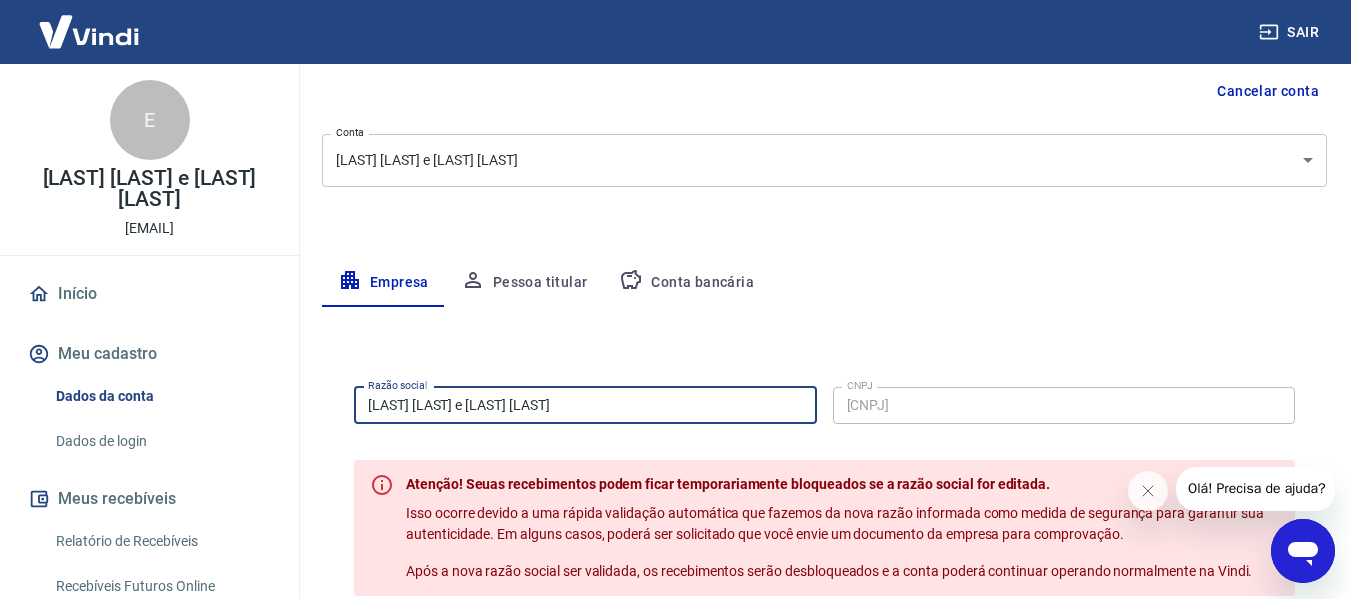 click on "Elisabete da Cruz e silva reis" at bounding box center [585, 405] 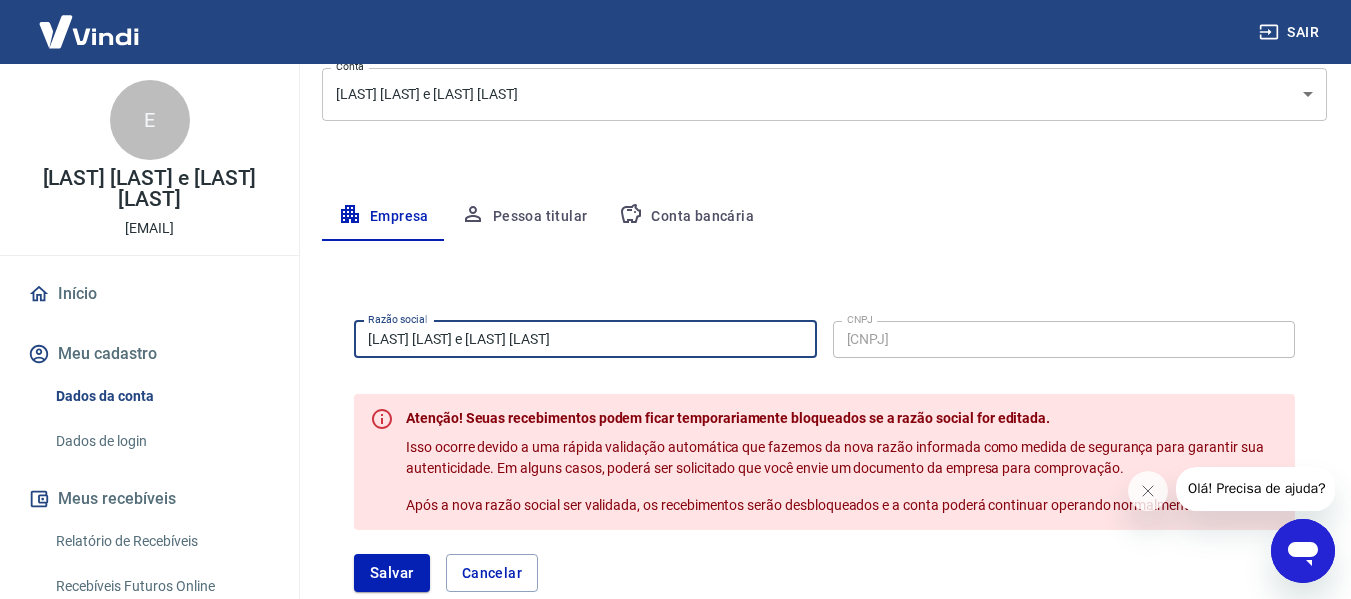scroll, scrollTop: 300, scrollLeft: 0, axis: vertical 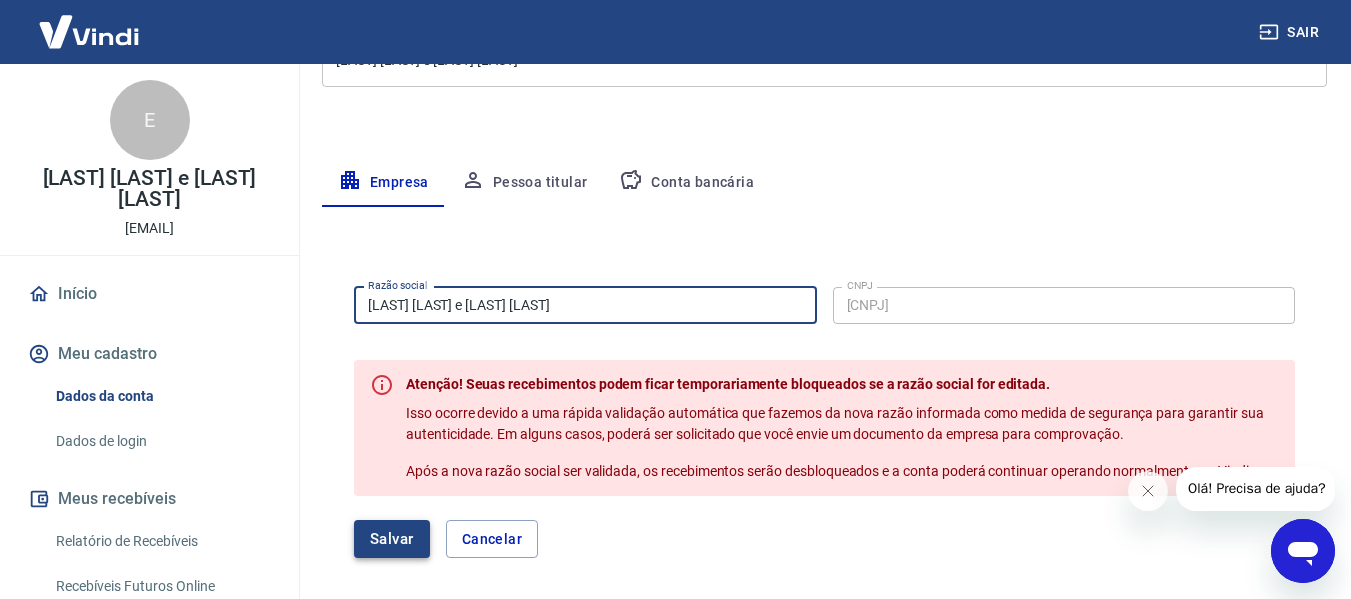 type on "[FIRST] [LAST] [LAST] [LAST]" 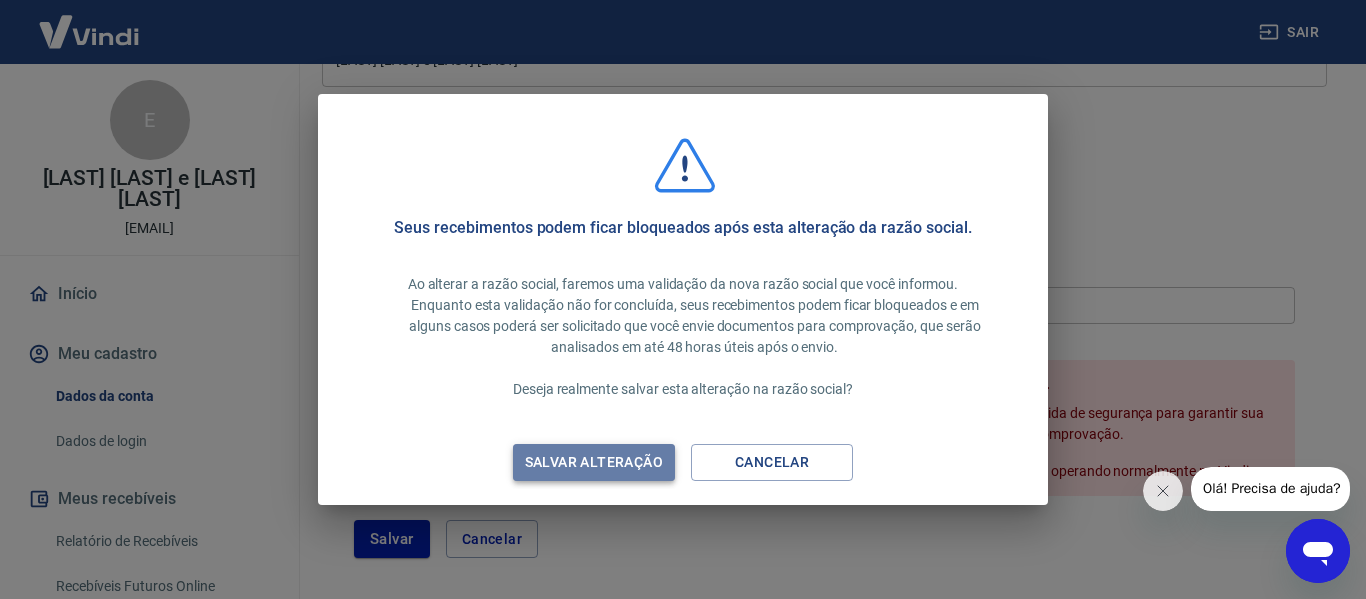 click on "Salvar alteração" at bounding box center (594, 462) 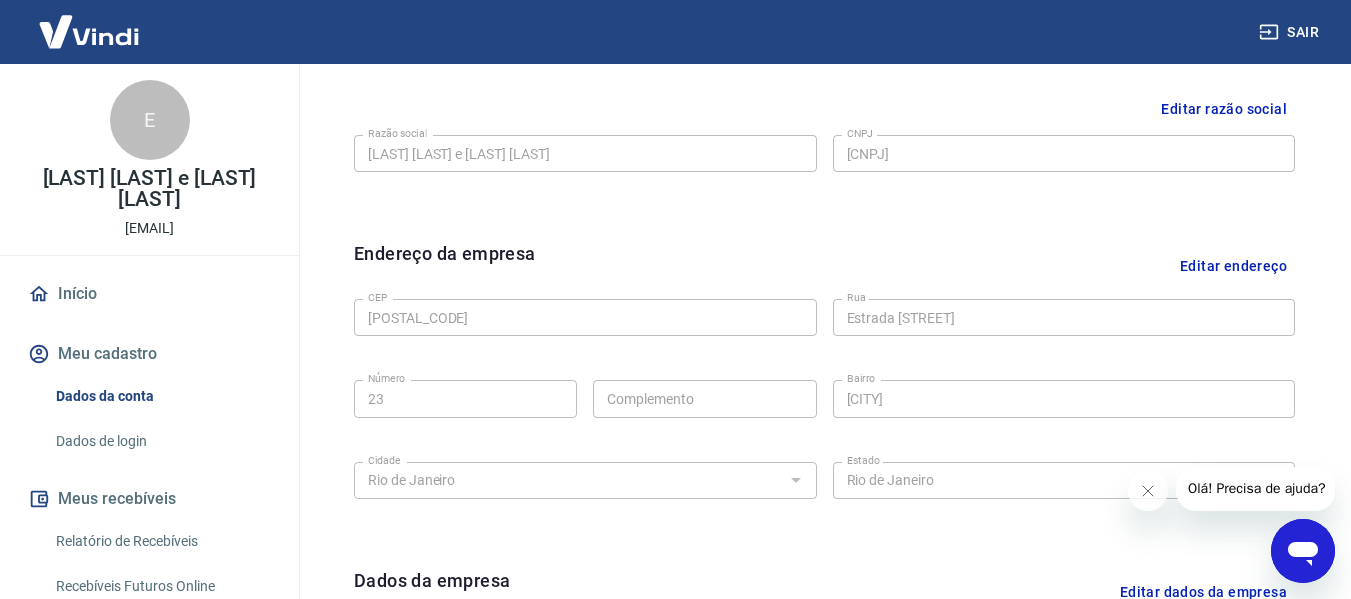 scroll, scrollTop: 500, scrollLeft: 0, axis: vertical 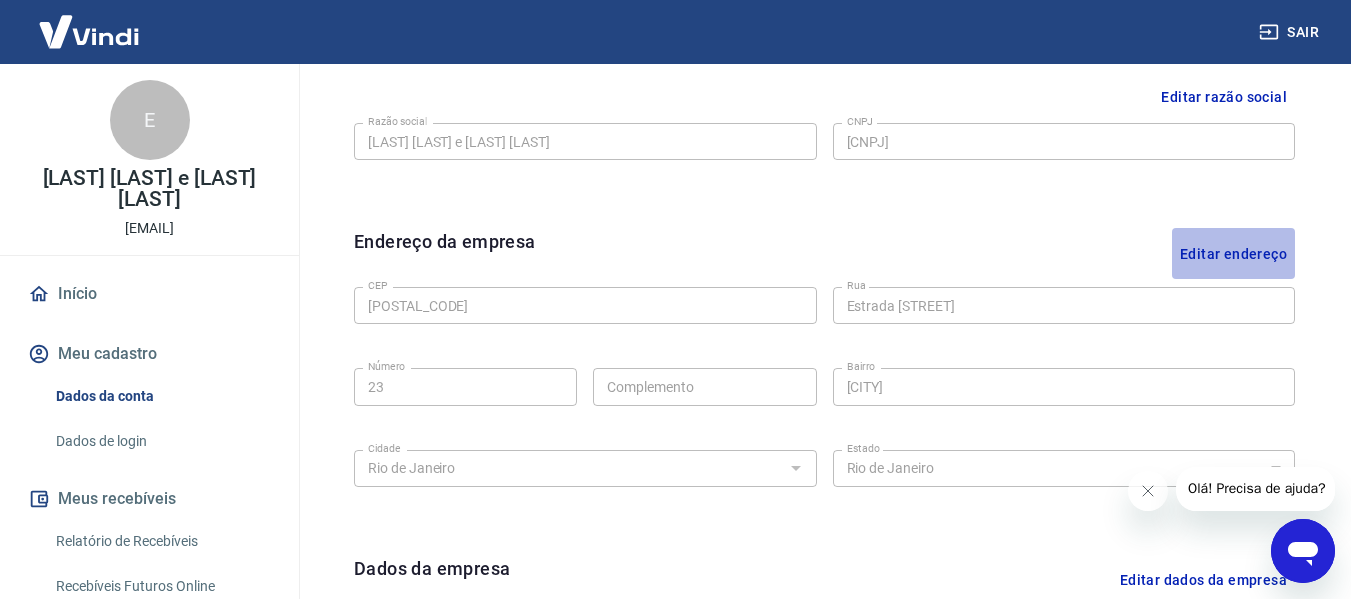 click on "Editar endereço" at bounding box center (1233, 253) 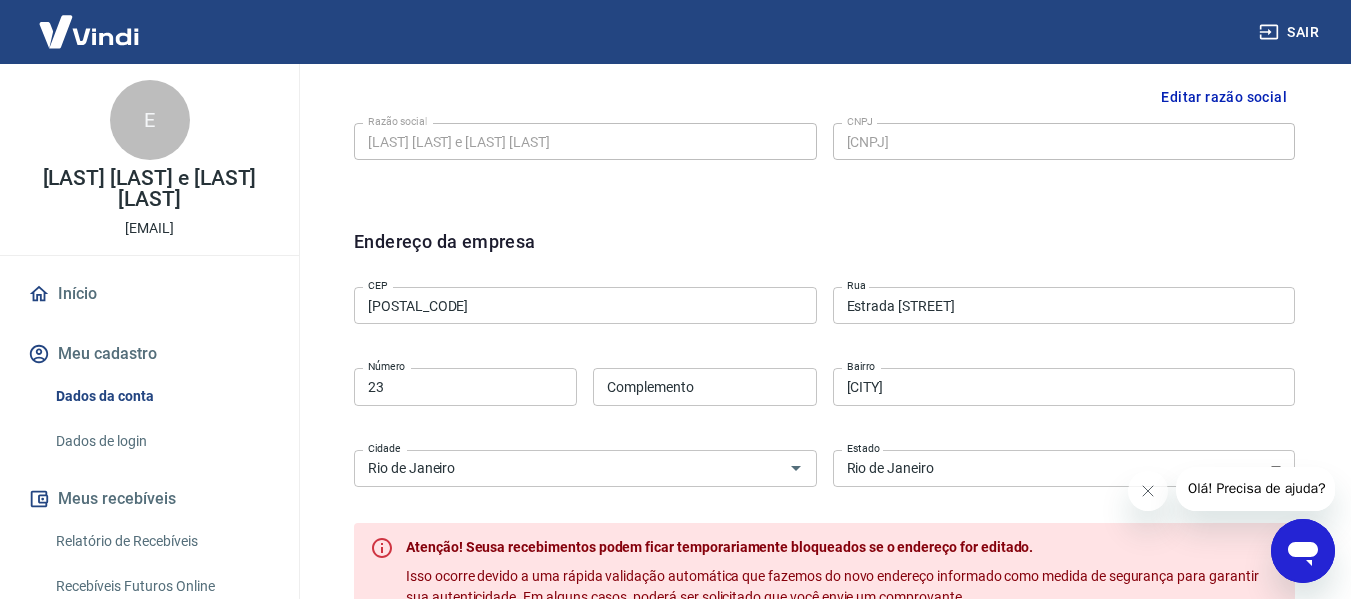 click on "Complemento Complemento" at bounding box center (704, 386) 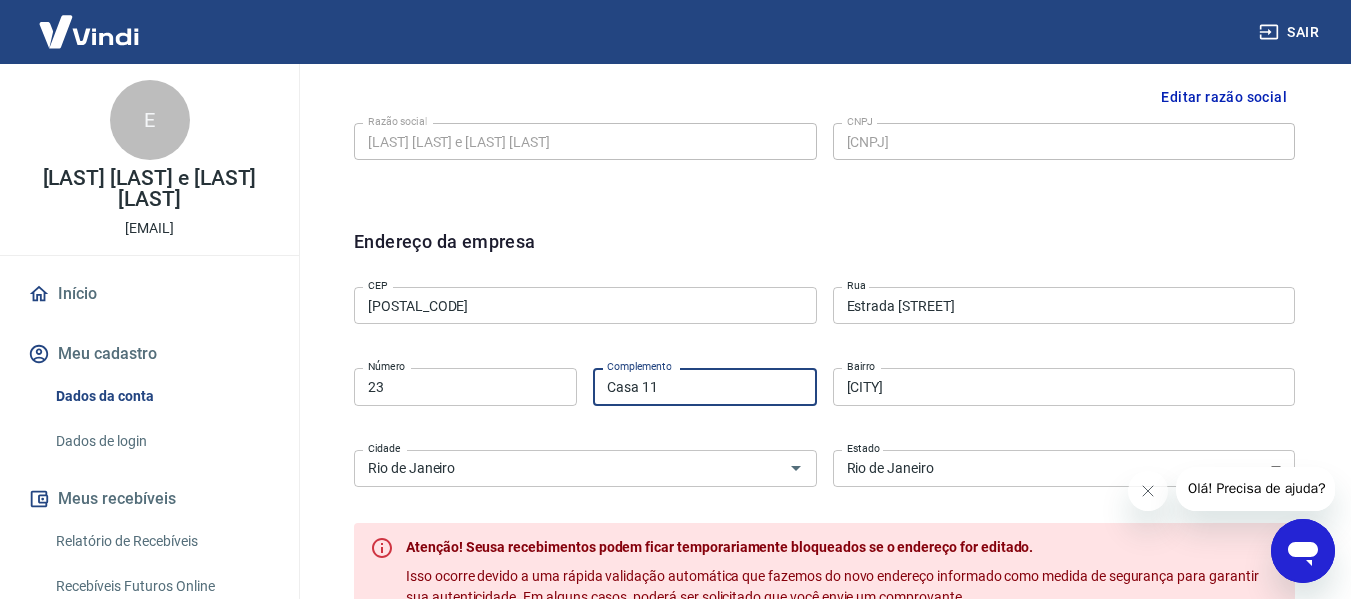 type on "[BUILDING_NAME] [NUMBER]" 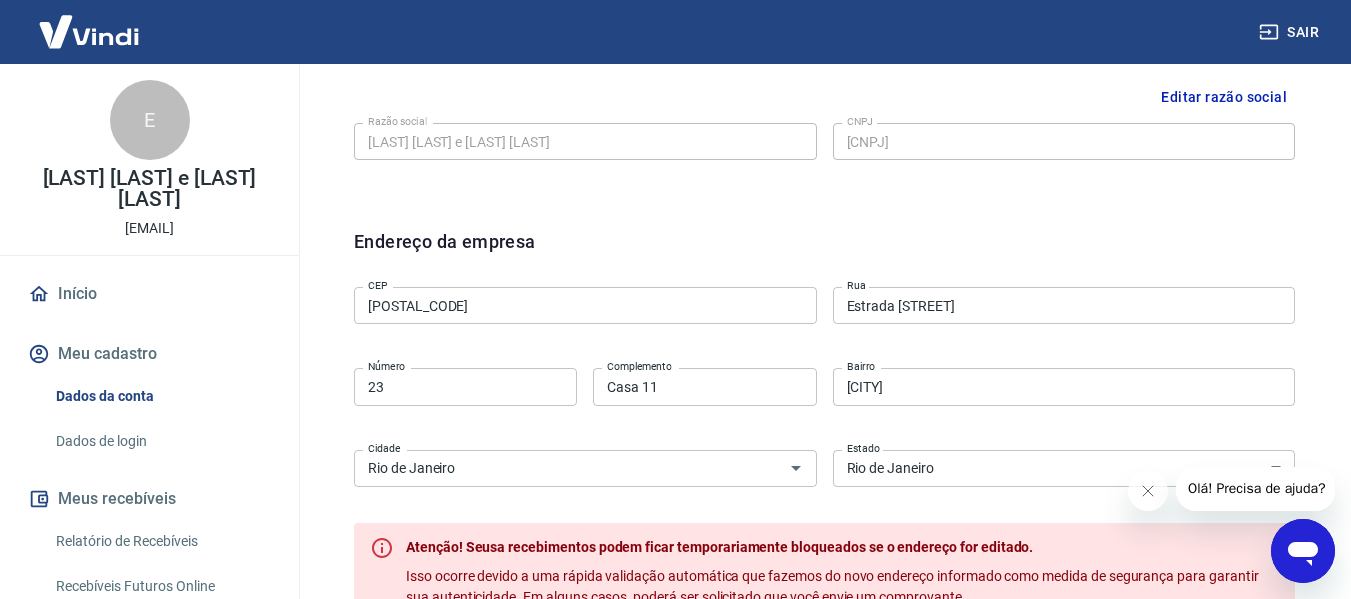 click on "CEP 23530-609 CEP Rua Estrada Santa Veridiana Rua Número 23 Número Complemento Casa 11 Complemento Bairro Sepetiba Bairro Cidade Rio de Janeiro Cidade Estado Acre Alagoas Amapá Amazonas Bahia Ceará Distrito Federal Espírito Santo Goiás Maranhão Mato Grosso Mato Grosso do Sul Minas Gerais Pará Paraíba Paraná Pernambuco Piauí Rio de Janeiro Rio Grande do Norte Rio Grande do Sul Rondônia Roraima Santa Catarina São Paulo Sergipe Tocantins Estado" at bounding box center (824, 384) 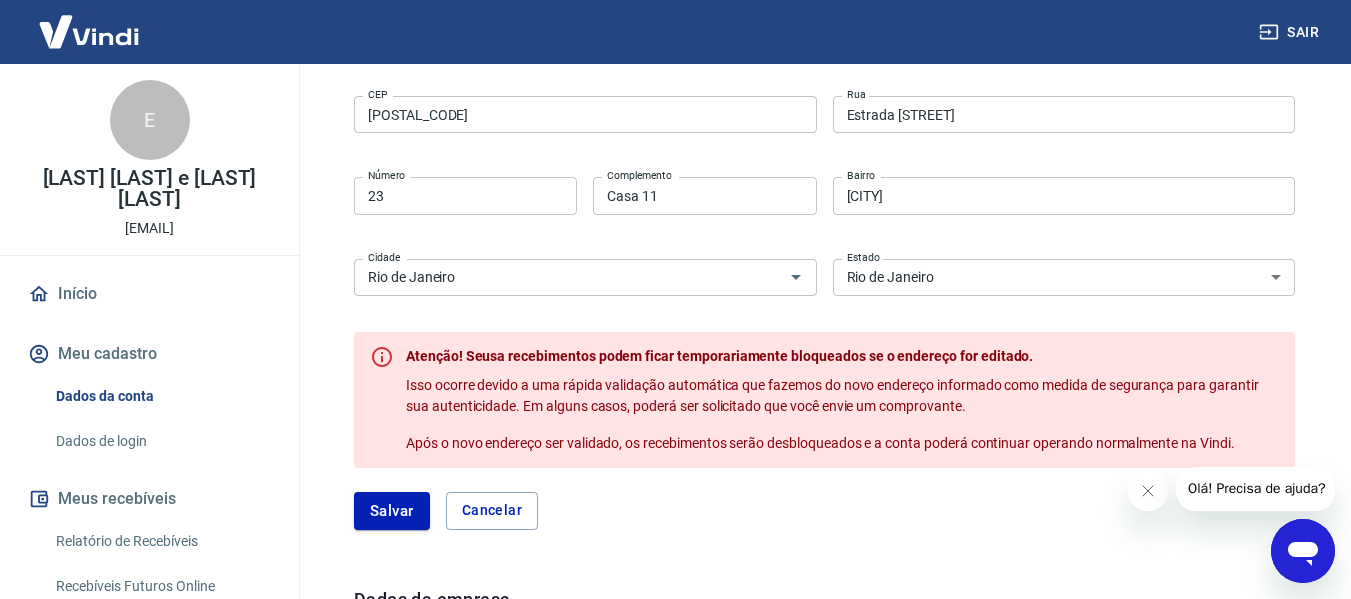 scroll, scrollTop: 700, scrollLeft: 0, axis: vertical 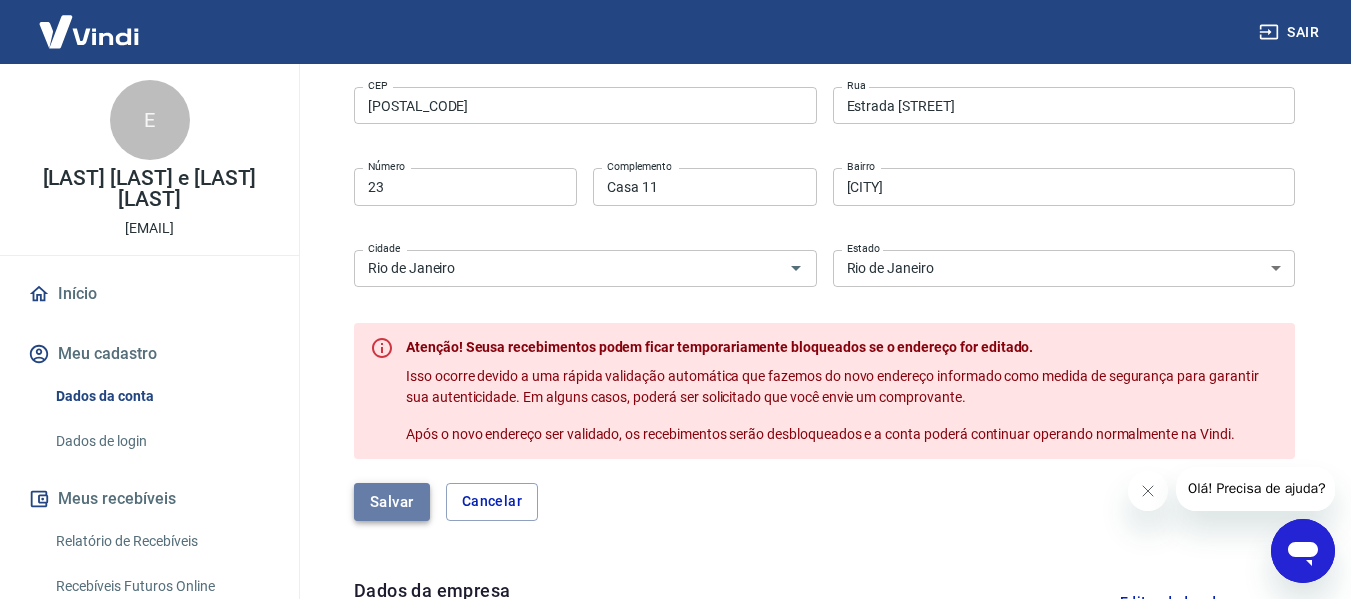 click on "Salvar" at bounding box center [392, 502] 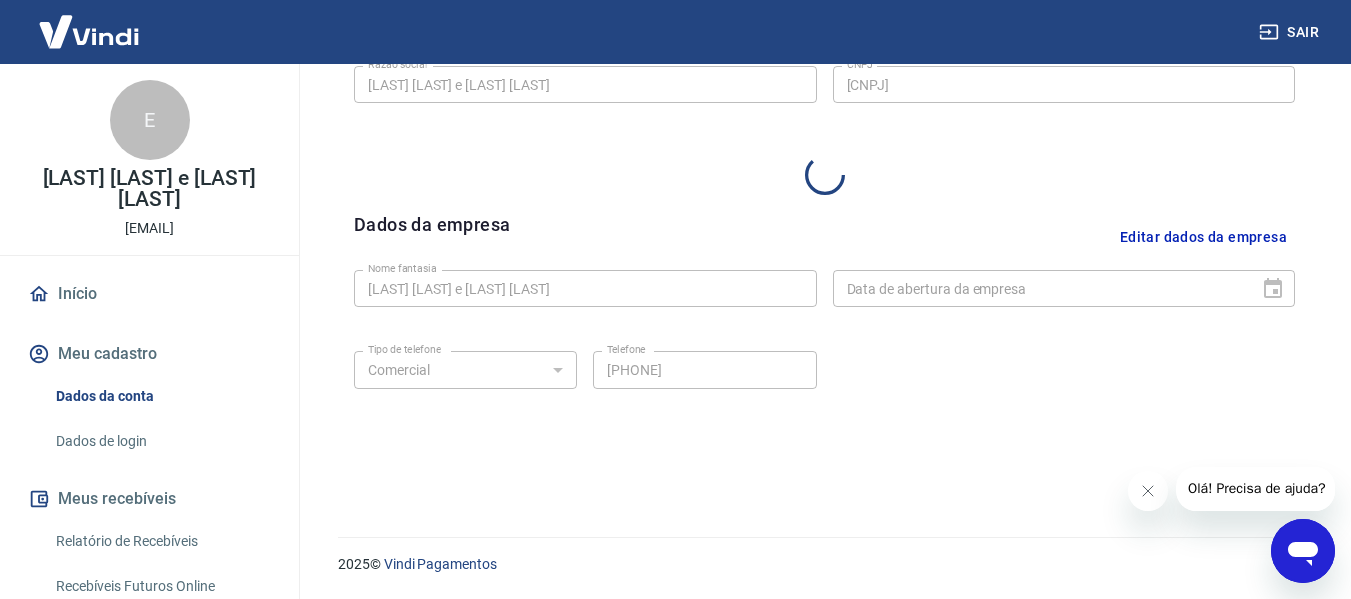 select on "RJ" 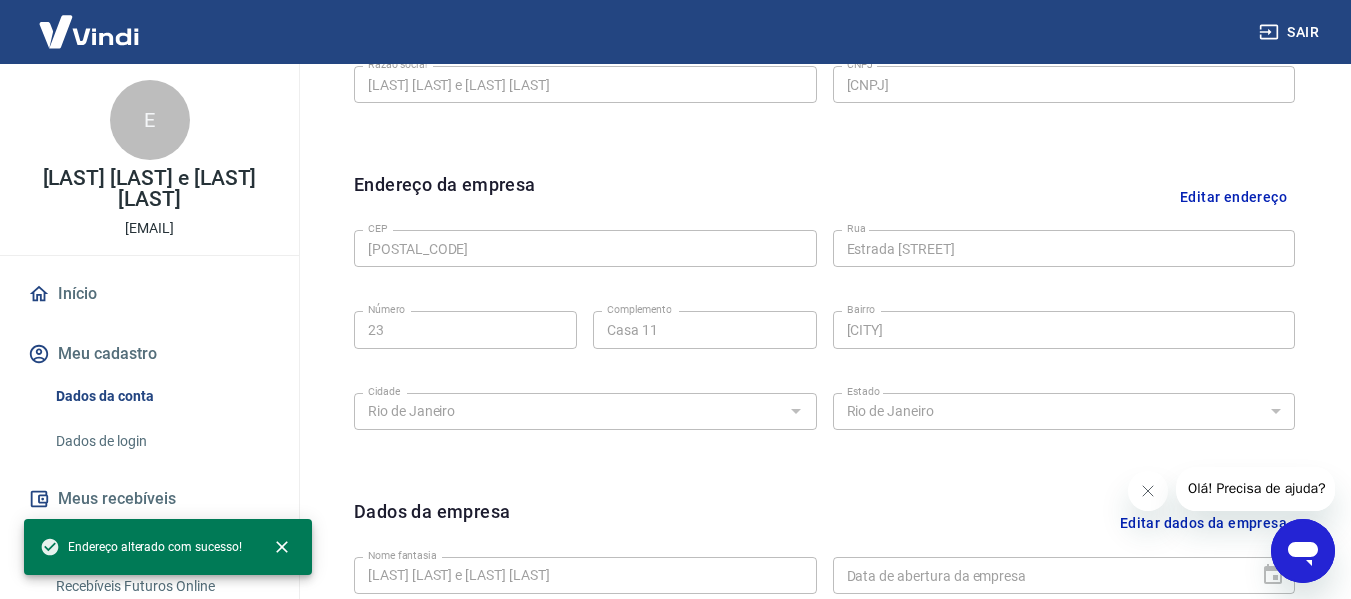 scroll, scrollTop: 700, scrollLeft: 0, axis: vertical 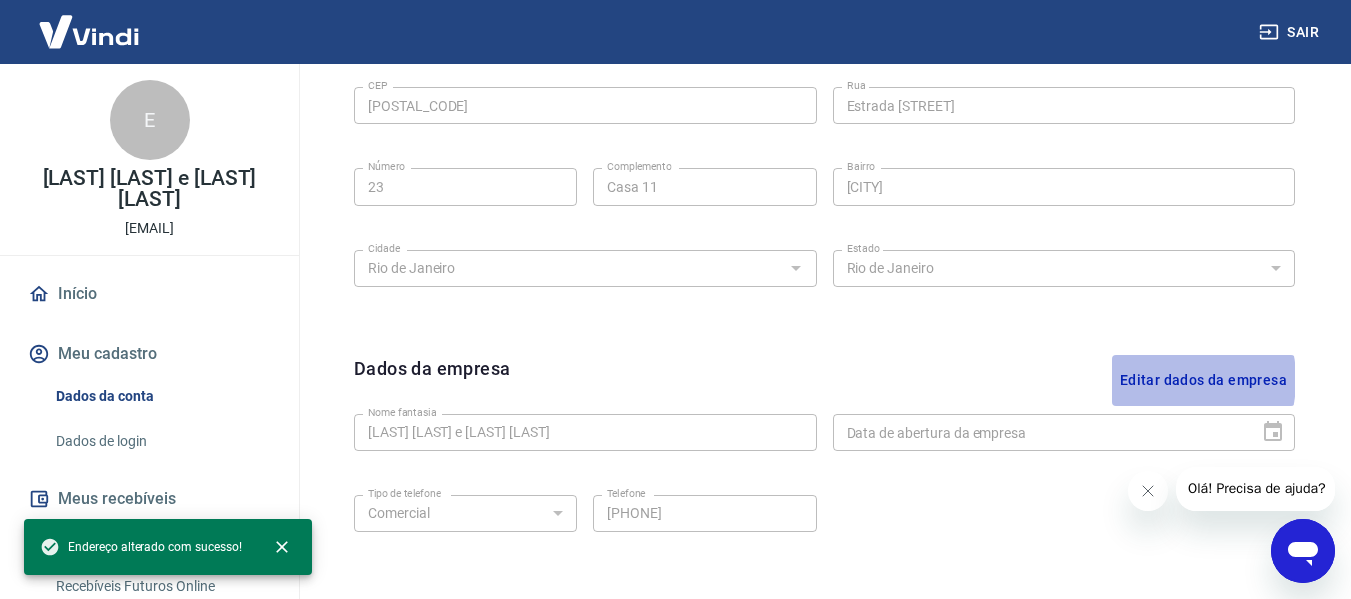click on "Editar dados da empresa" at bounding box center [1203, 380] 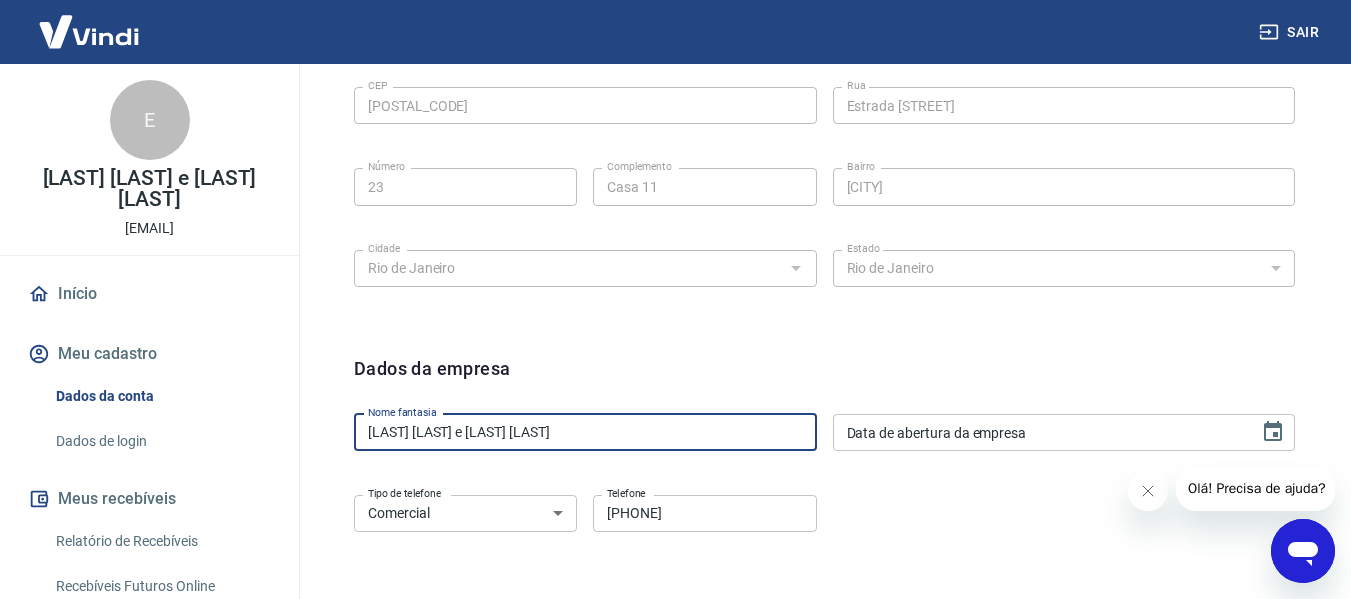 drag, startPoint x: 451, startPoint y: 436, endPoint x: 456, endPoint y: 445, distance: 10.29563 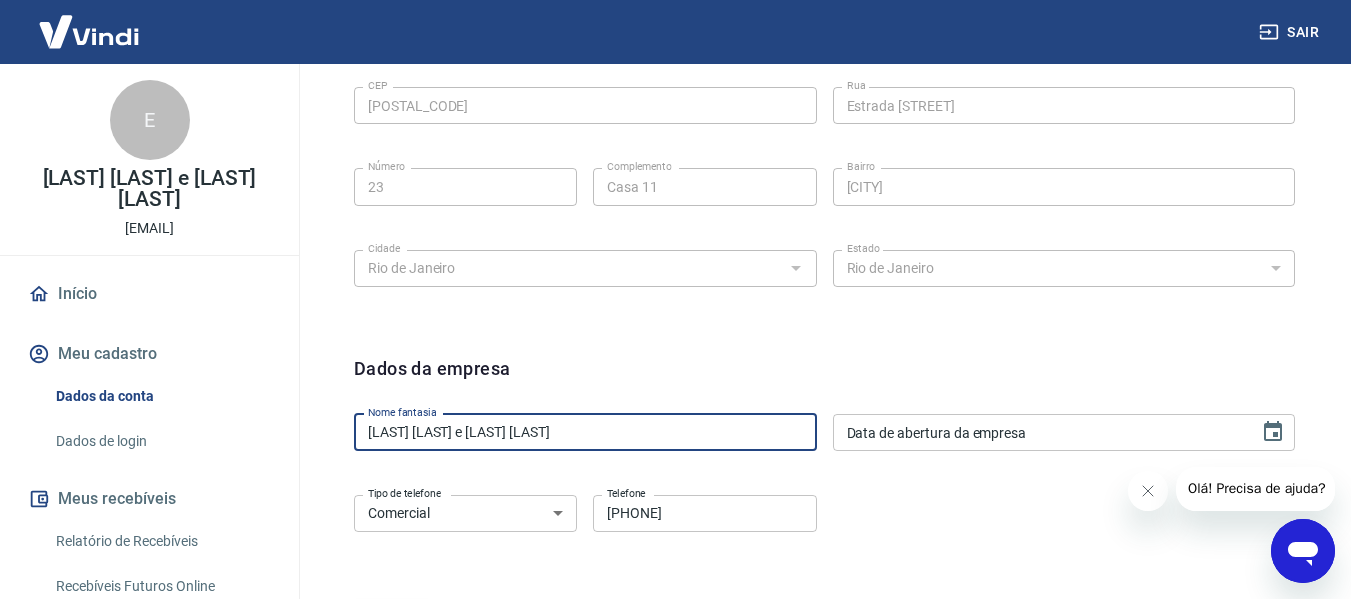 click on "Elisabete da Cruz e silva reis" at bounding box center (585, 432) 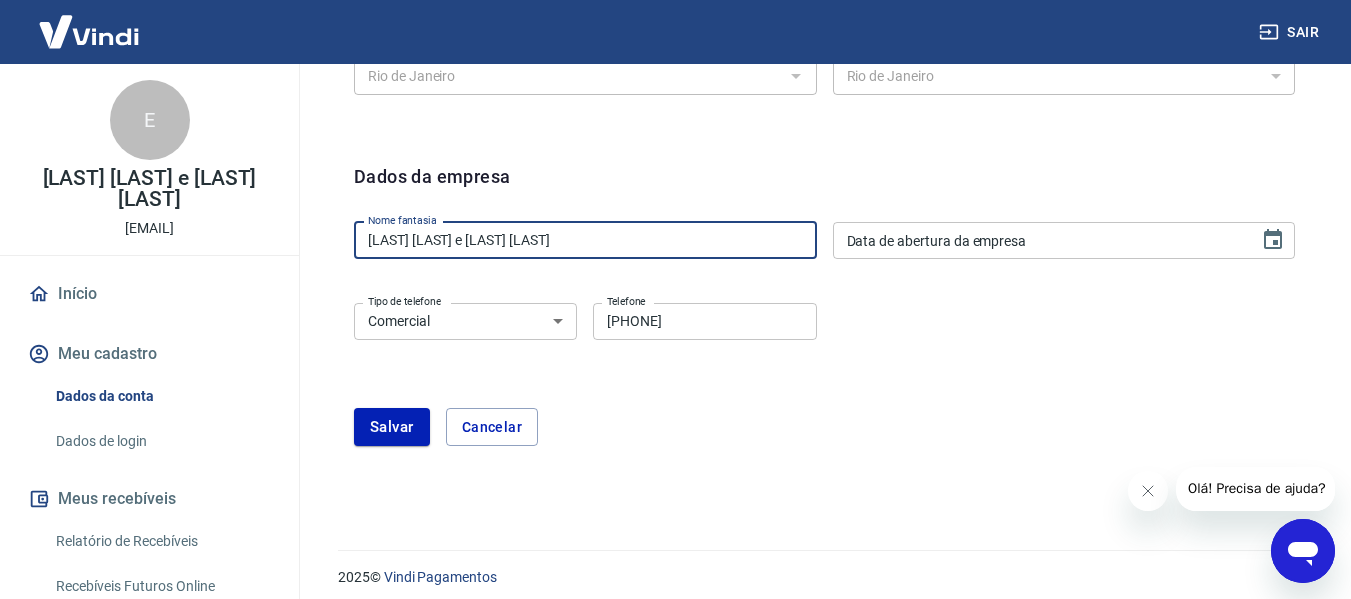 scroll, scrollTop: 900, scrollLeft: 0, axis: vertical 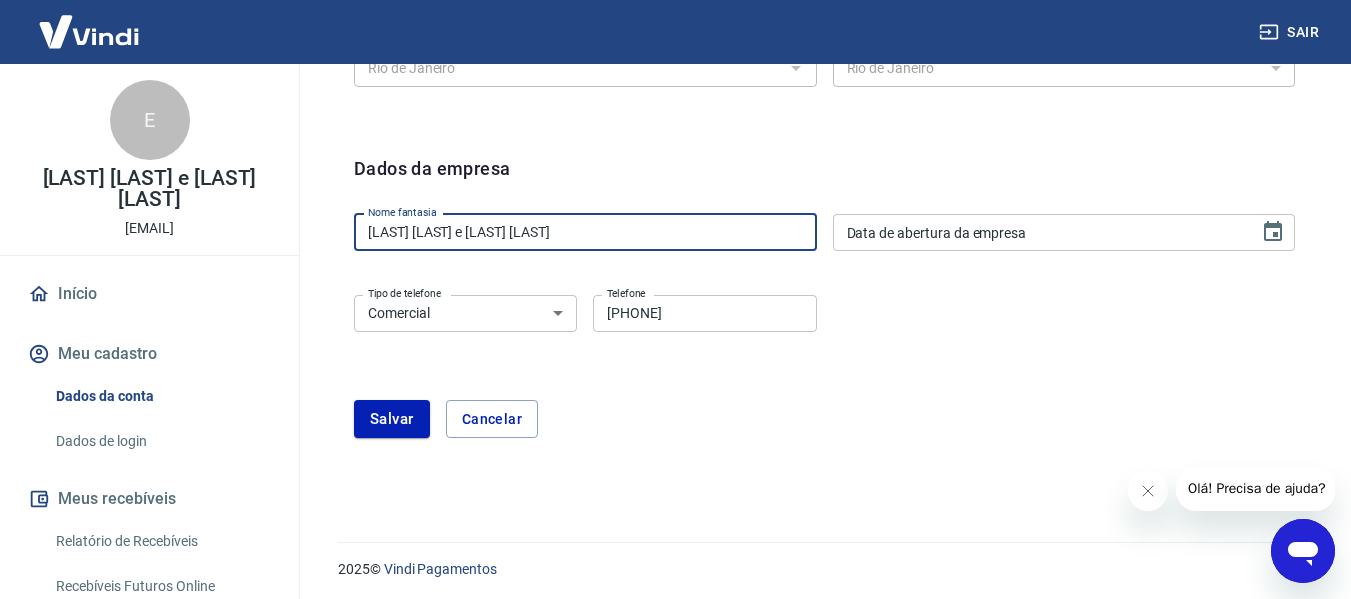 type on "[FIRST] [LAST] [LAST] [LAST]" 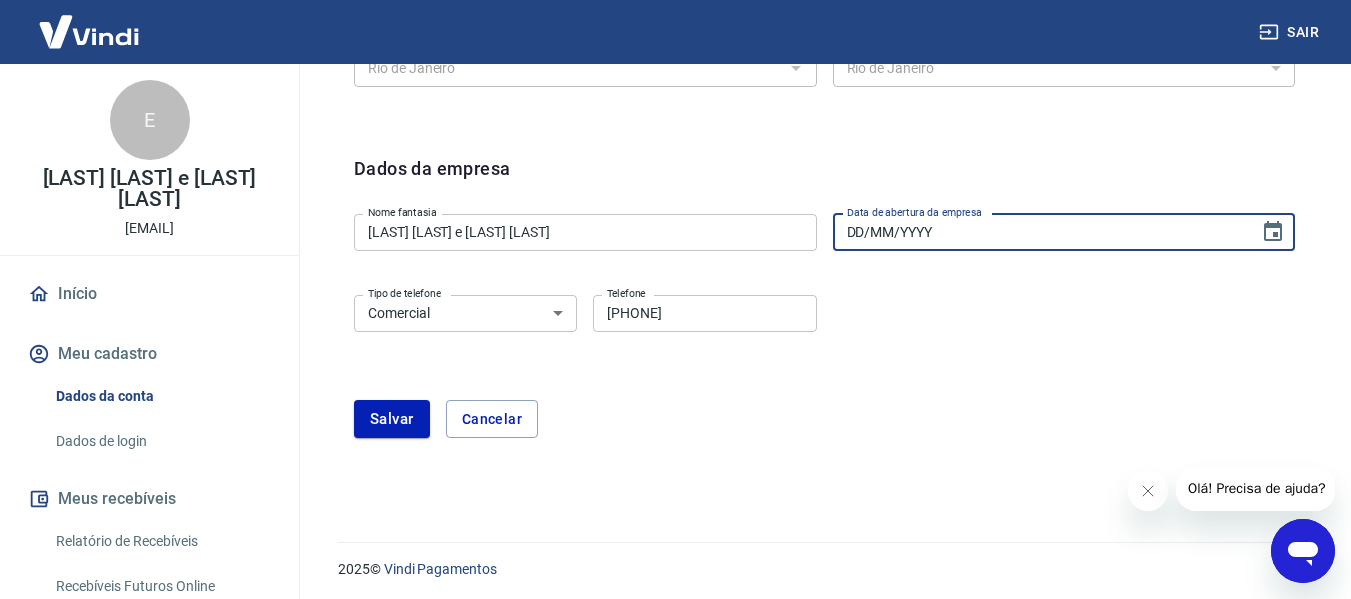 click on "DD/MM/YYYY" at bounding box center (1039, 232) 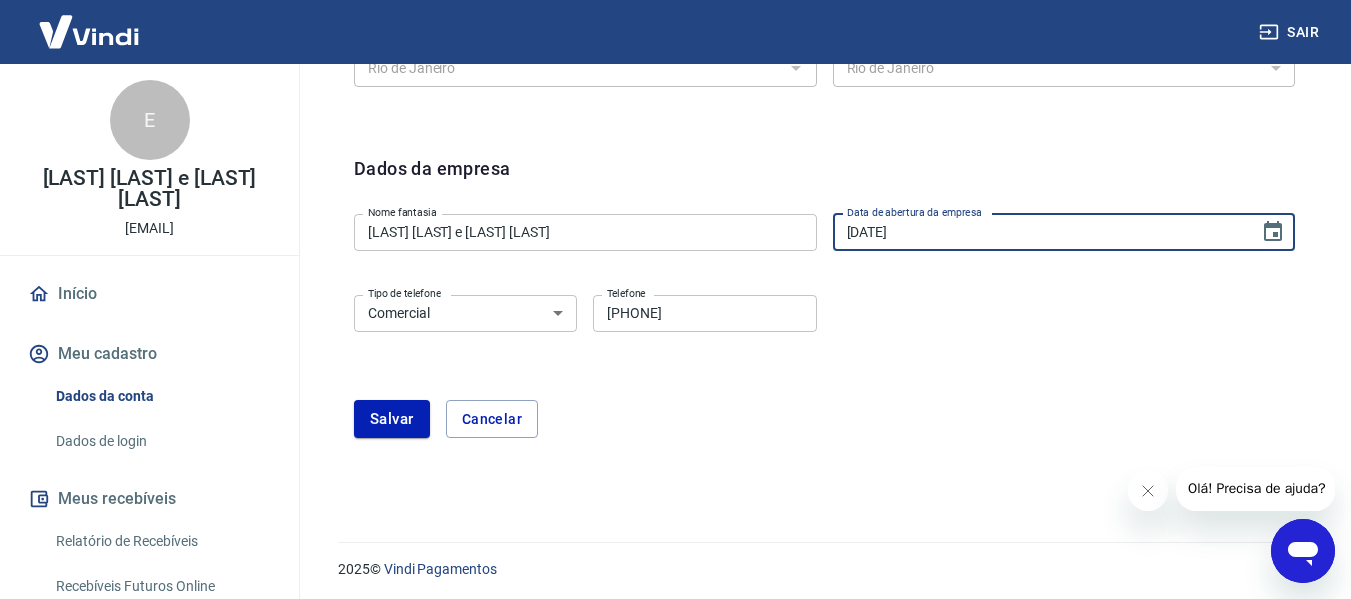 type on "[DATE]" 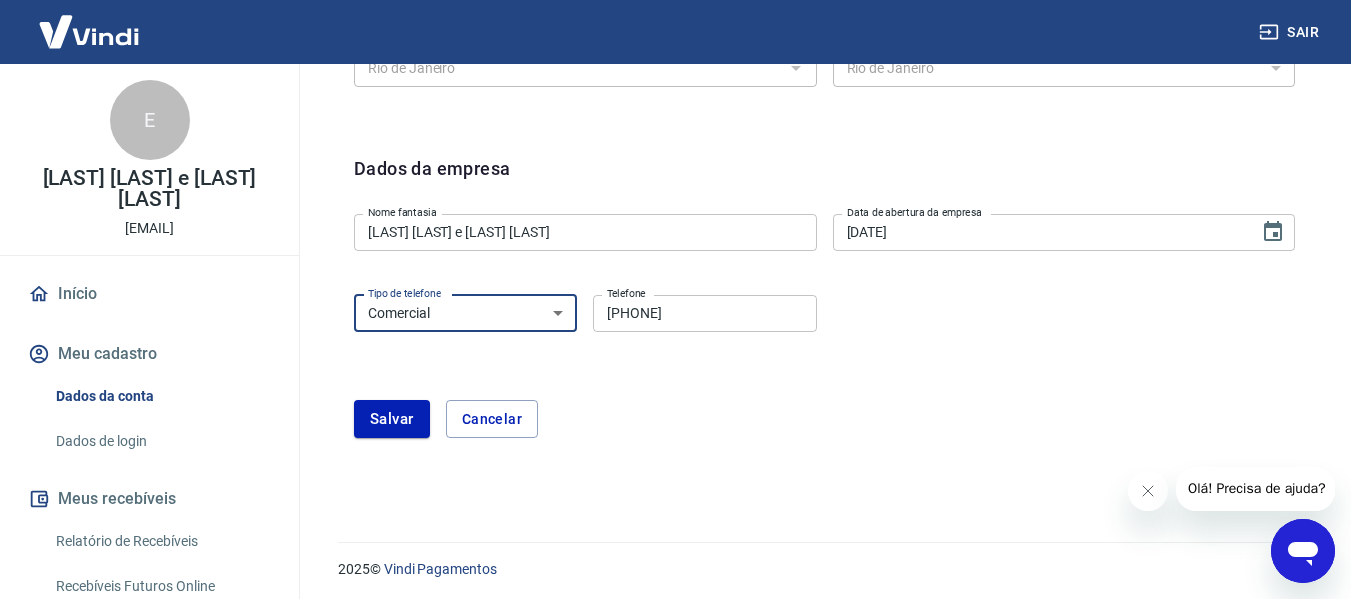 click on "Residencial Comercial" at bounding box center (465, 313) 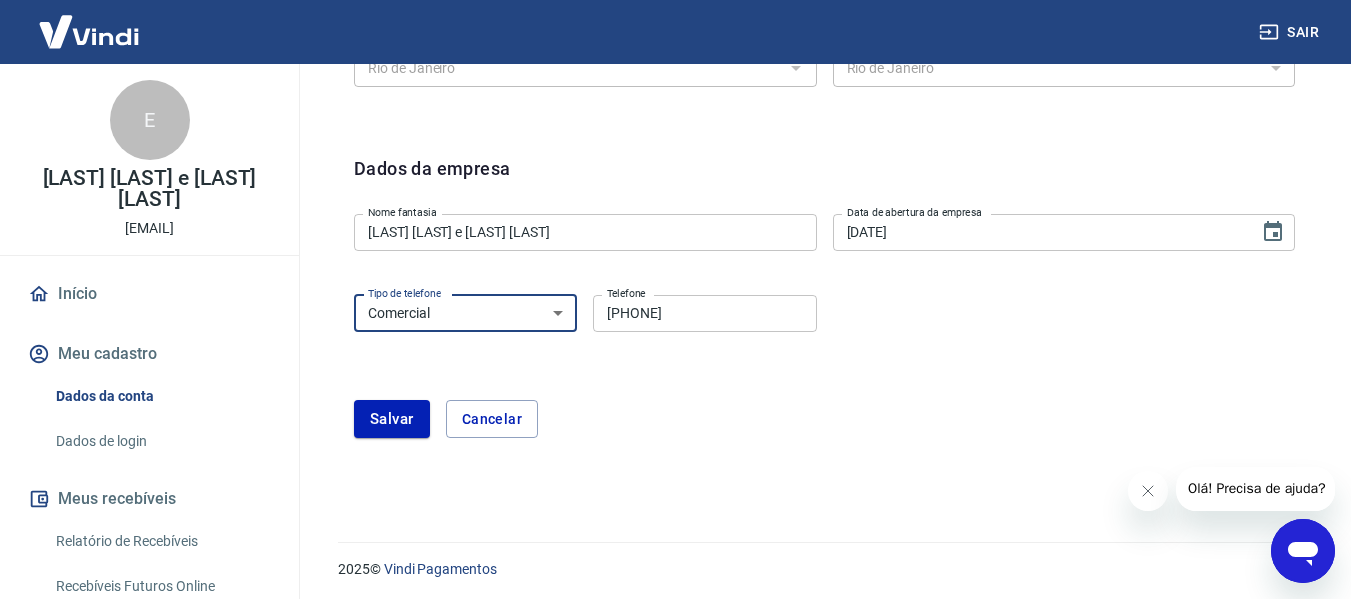 click on "Residencial Comercial" at bounding box center [465, 313] 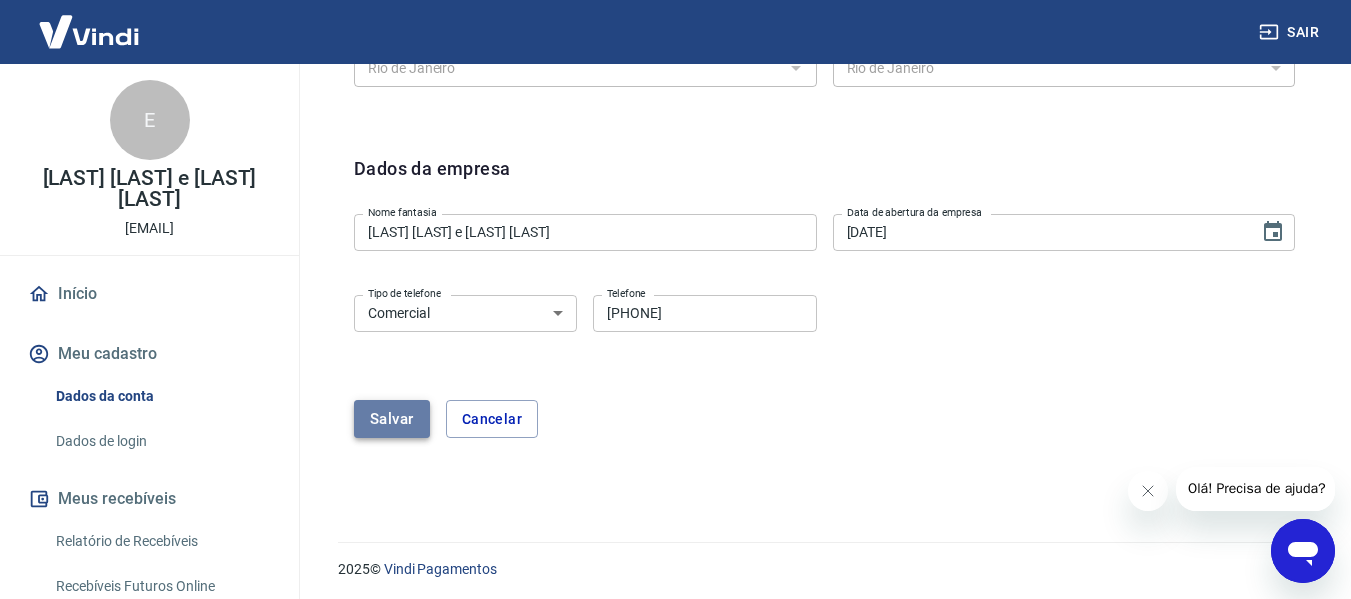 click on "Salvar" at bounding box center (392, 419) 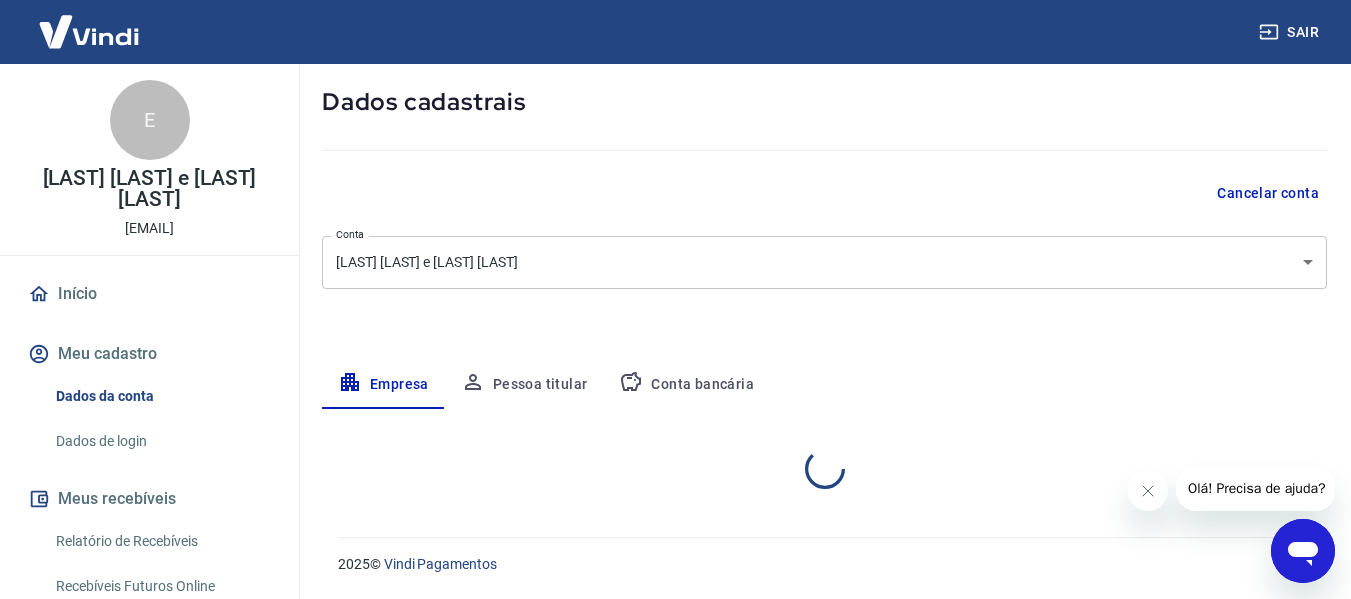 select on "RJ" 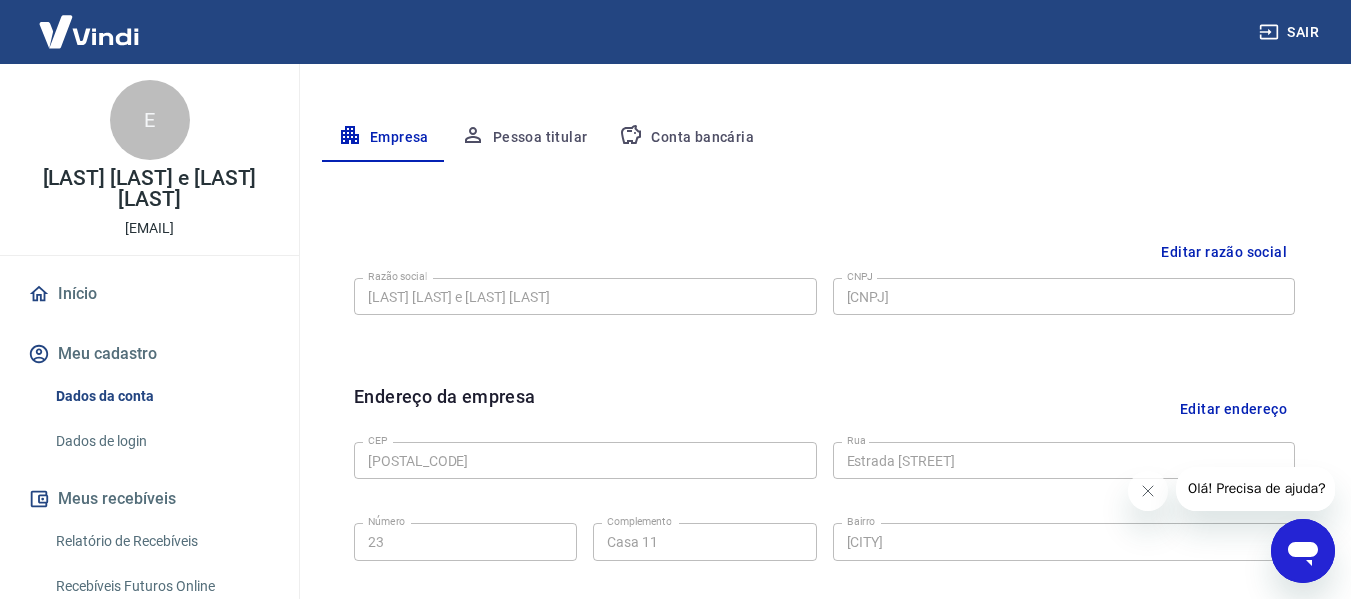 scroll, scrollTop: 343, scrollLeft: 0, axis: vertical 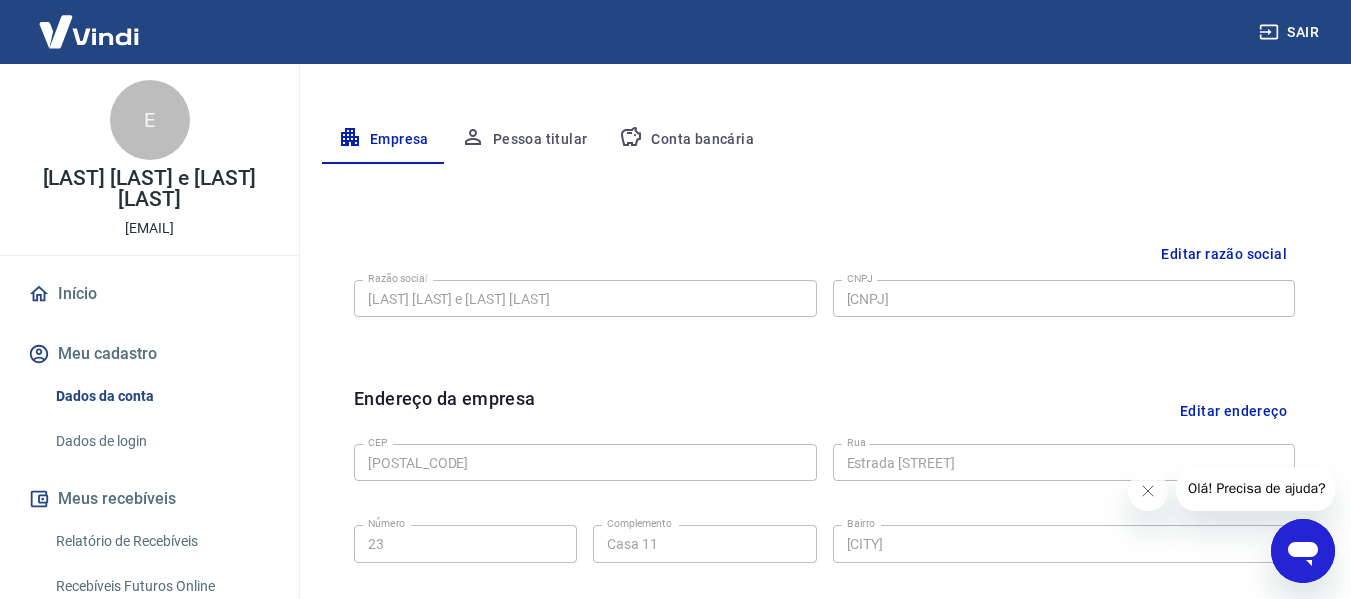 click on "Pessoa titular" at bounding box center [524, 140] 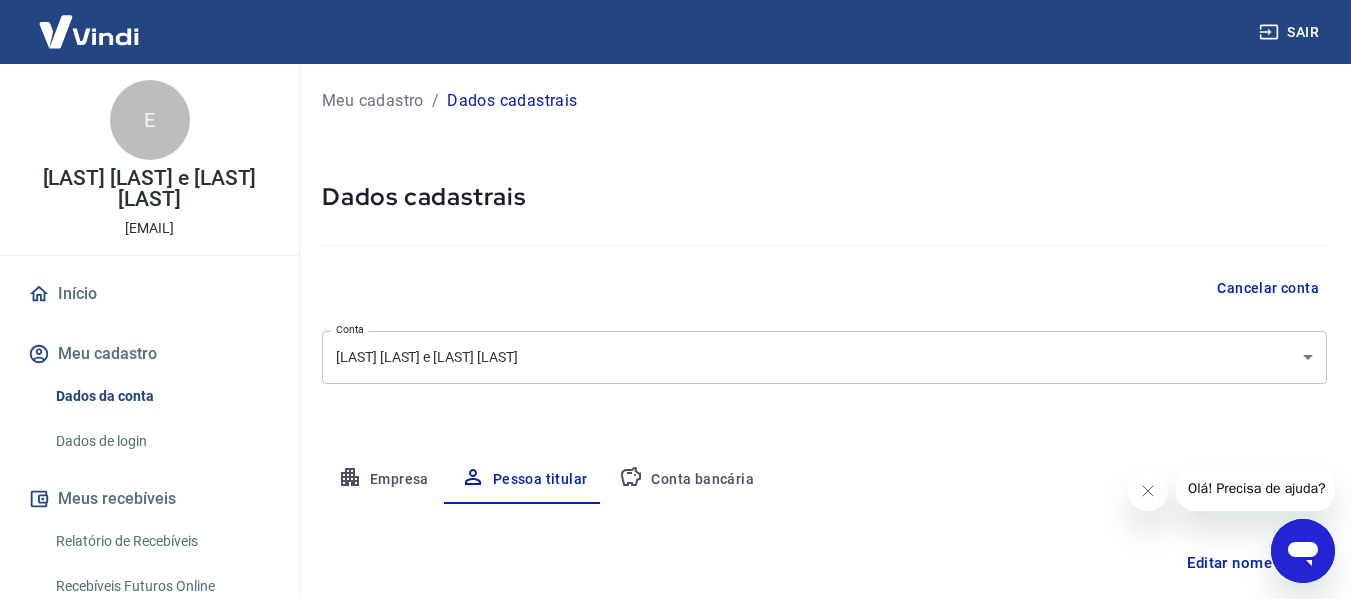 scroll, scrollTop: 1, scrollLeft: 0, axis: vertical 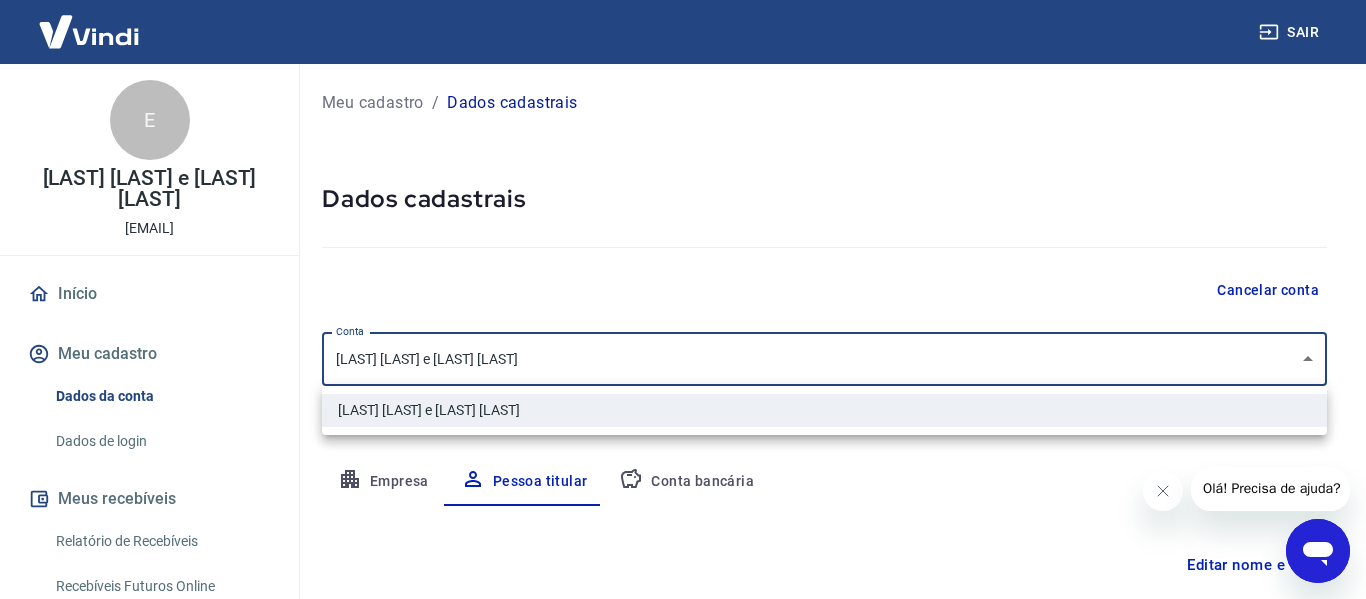 click on "Sair E Elisabete da cruz e silva reis comercial@artistamp.com.br Início Meu cadastro Dados da conta Dados de login Meus recebíveis Relatório de Recebíveis Recebíveis Futuros Online Contratos com credores Disponibilização de agenda Conta digital Novo Segurança Fale conosco Meu cadastro / Dados cadastrais Dados cadastrais Cancelar conta Conta Elisabete da cruz e silva reis [object Object] Conta Empresa Pessoa titular Conta bancária Editar nome e CPF Nome da pessoa titular Elisabete da cruz e silva reis Nome da pessoa titular CPF da pessoa titular 084.261.897-09 CPF da pessoa titular Atenção! Seus recebimentos podem ficar temporariamente bloqueados se o nome e/ou CPF da pessoa titular forem alterados. Salvar Cancelar 2025  ©   Vindi Pagamentos
Elisabete da cruz e silva reis" at bounding box center (683, 298) 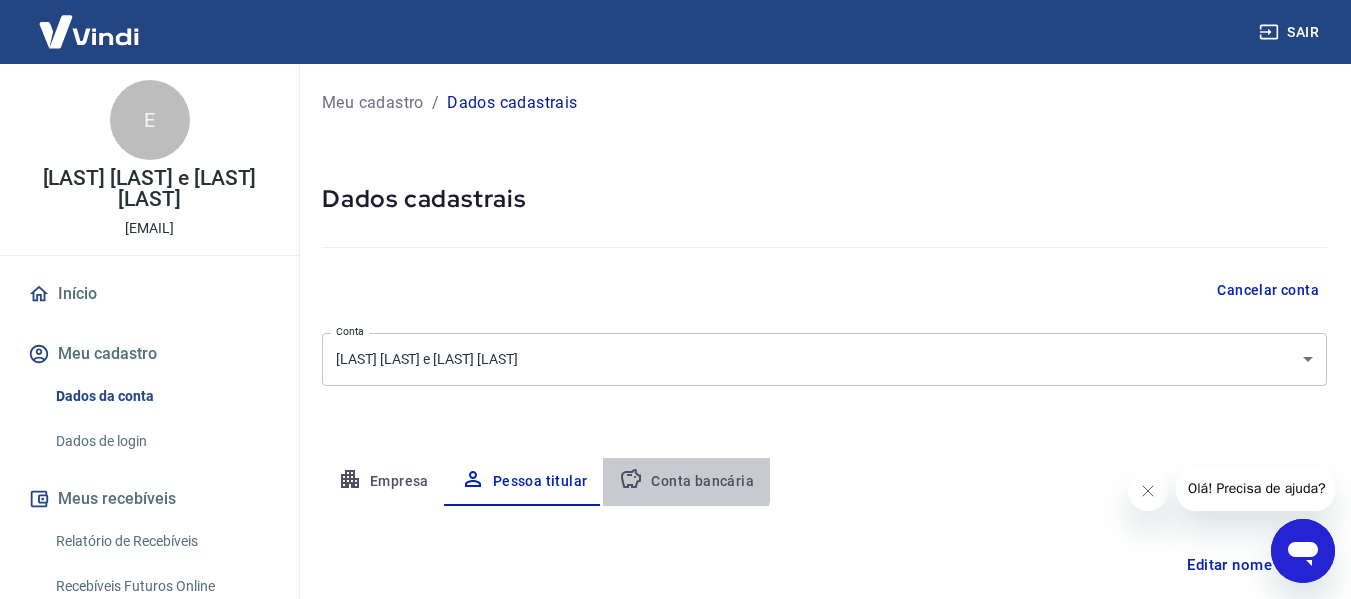 click on "Conta bancária" at bounding box center [686, 482] 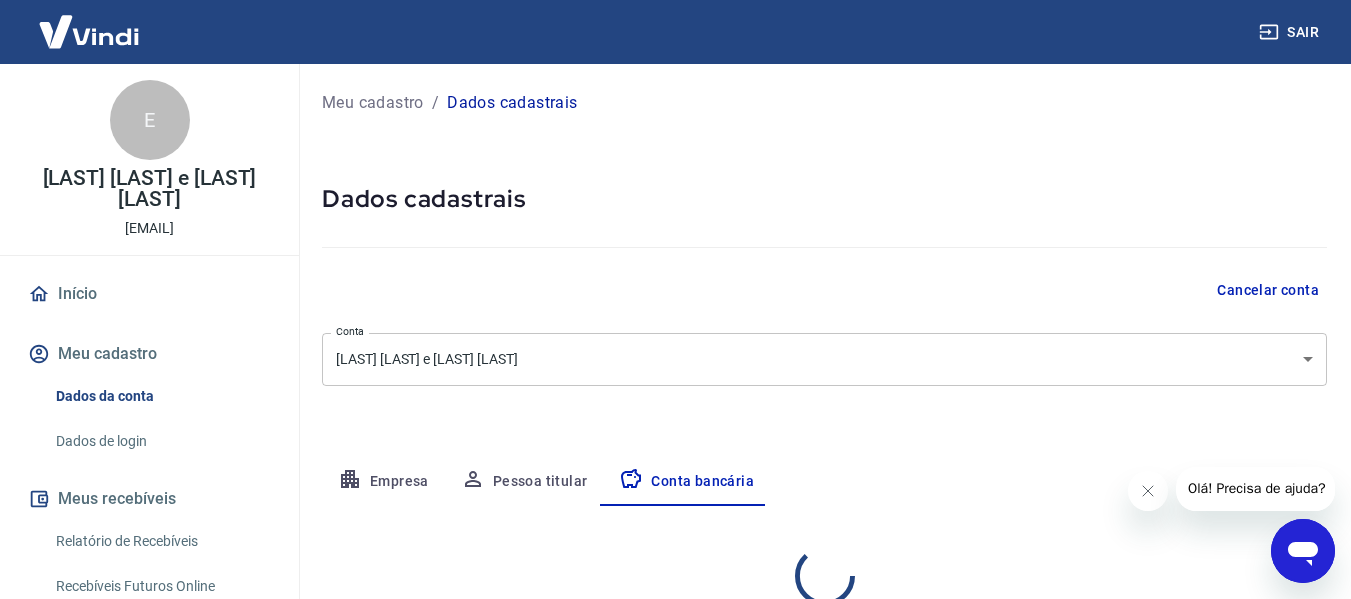 select on "1" 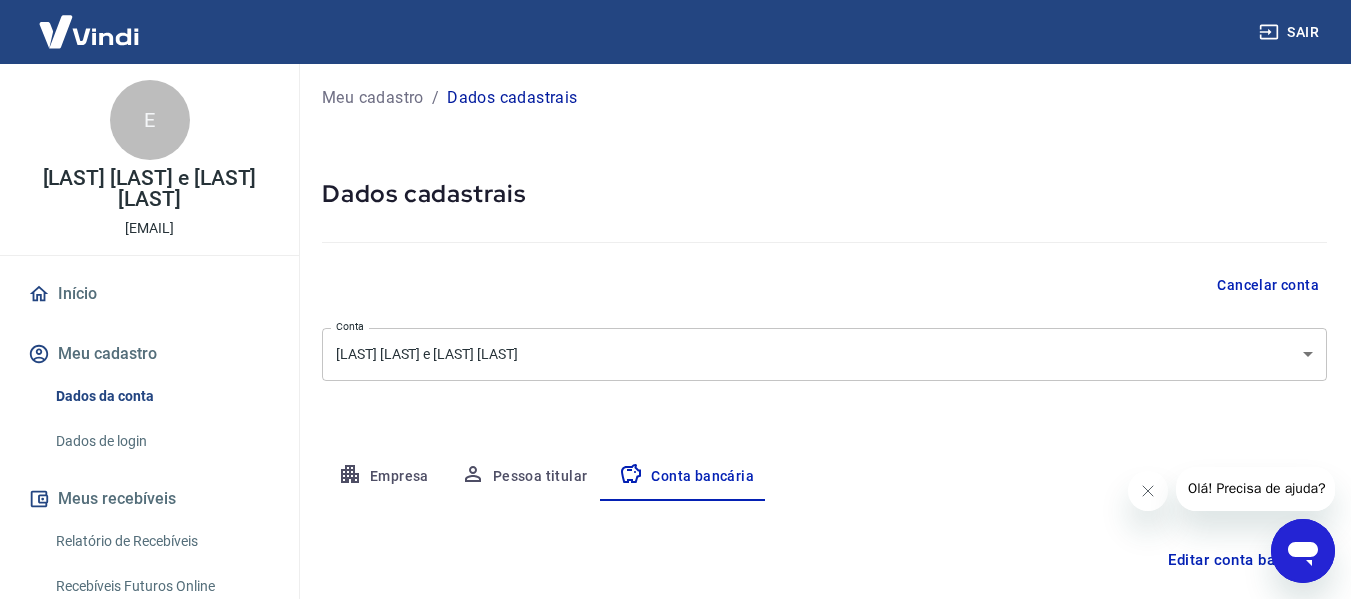 scroll, scrollTop: 0, scrollLeft: 0, axis: both 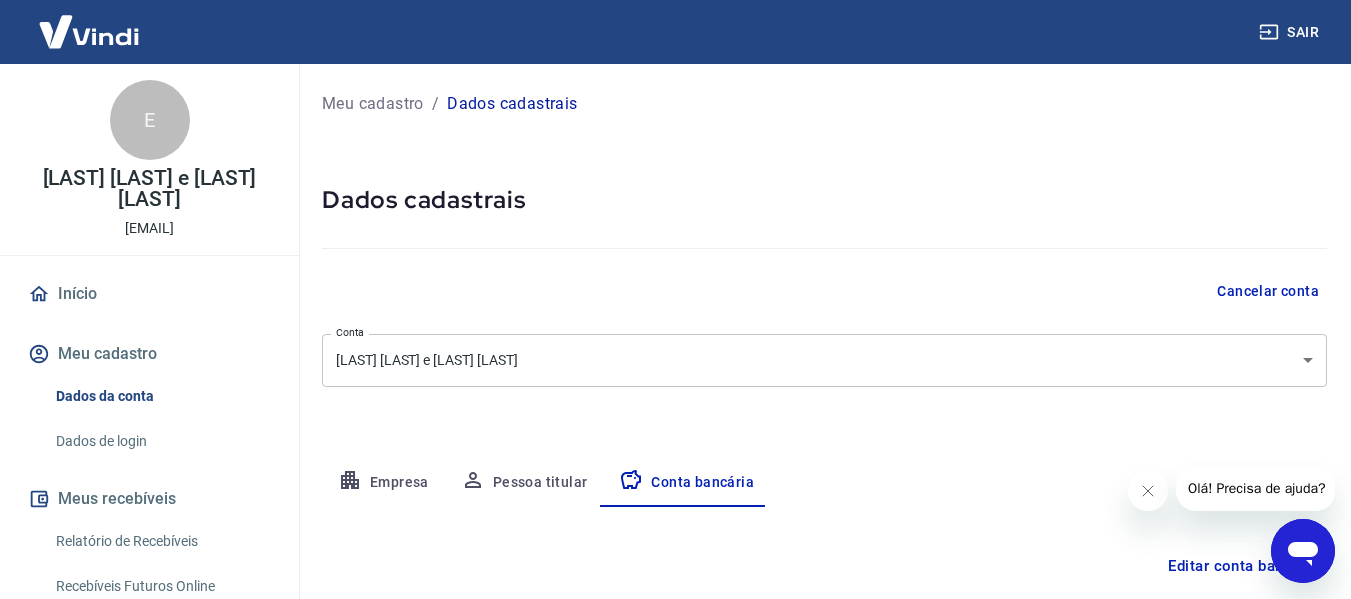 click on "Pessoa titular" at bounding box center (524, 483) 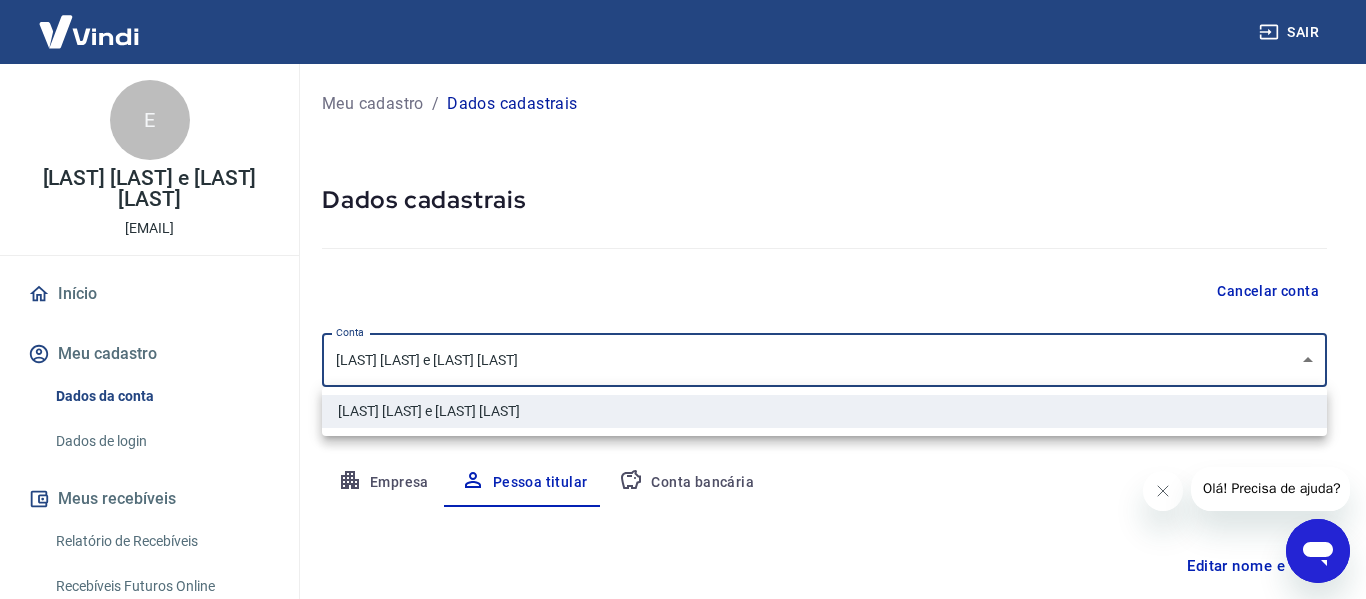 drag, startPoint x: 517, startPoint y: 366, endPoint x: 392, endPoint y: 367, distance: 125.004 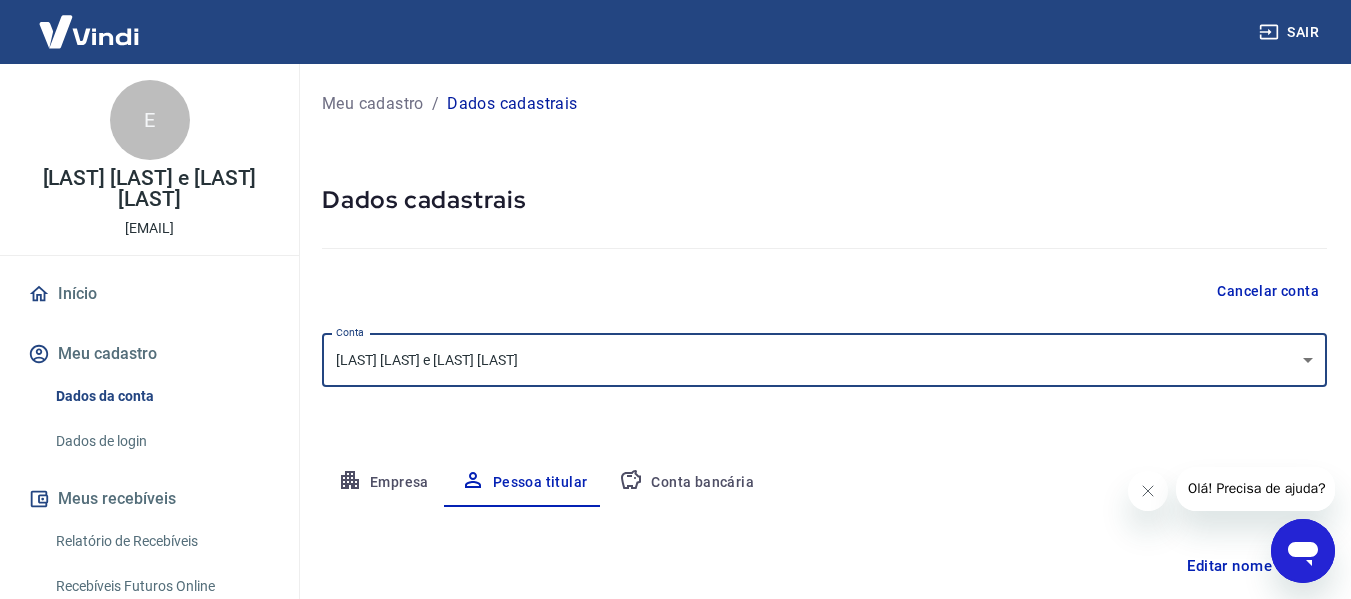 click on "Empresa" at bounding box center [383, 483] 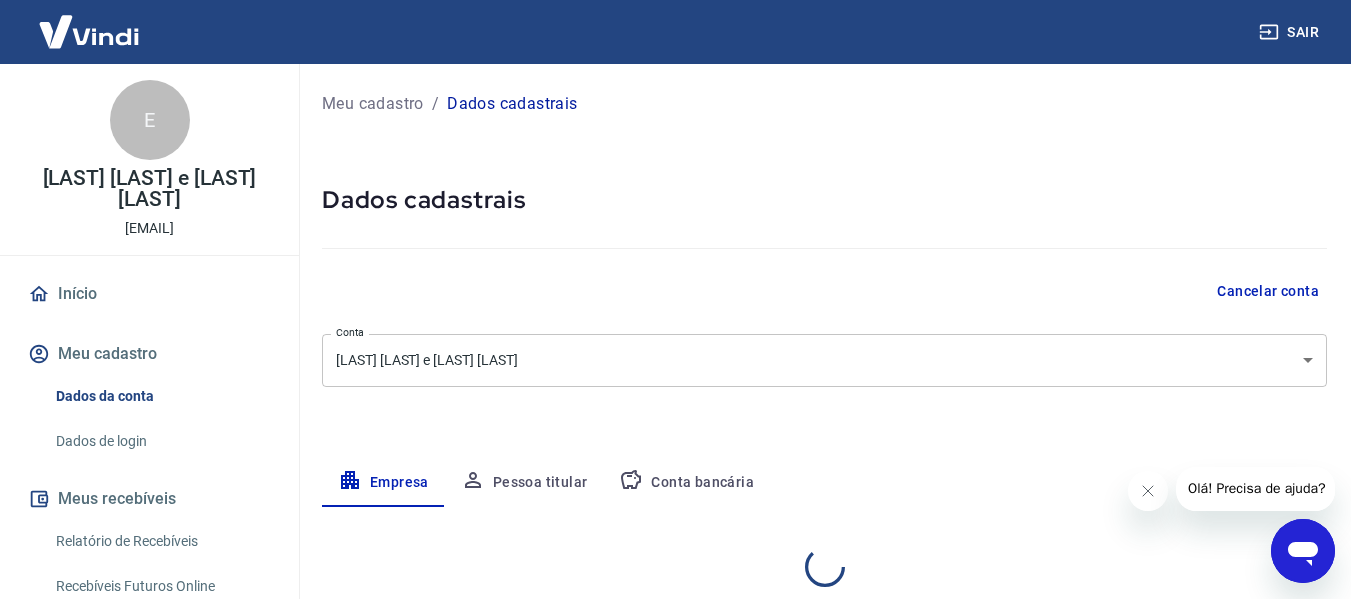 select on "RJ" 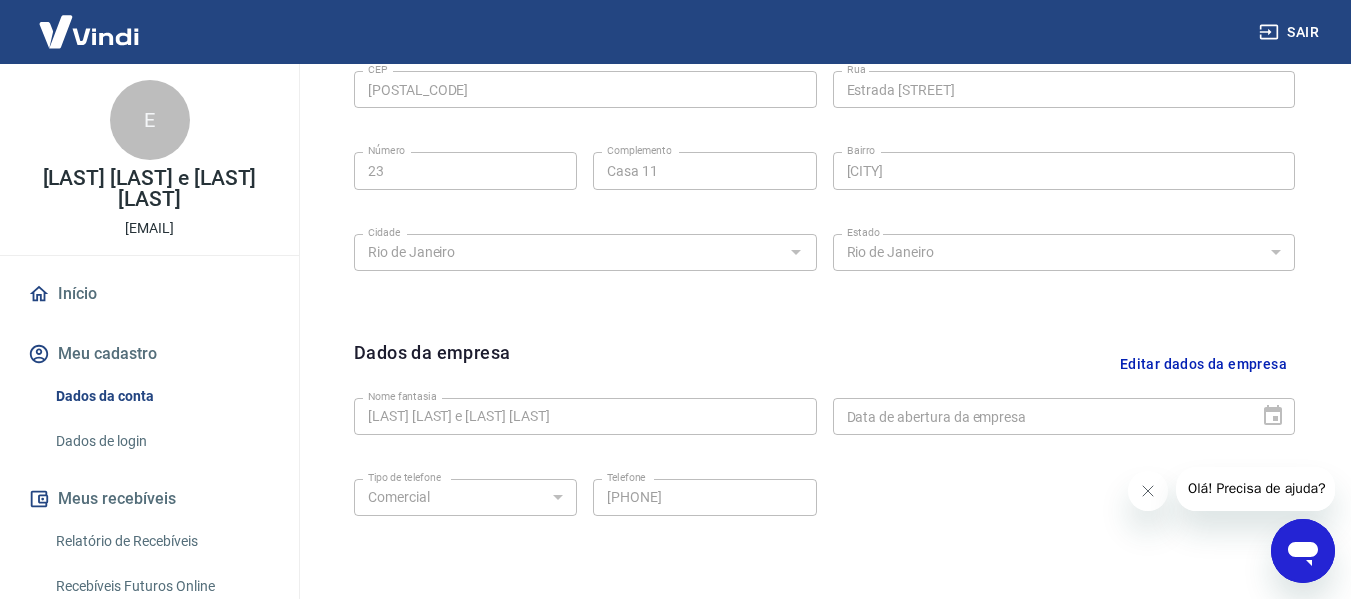 scroll, scrollTop: 843, scrollLeft: 0, axis: vertical 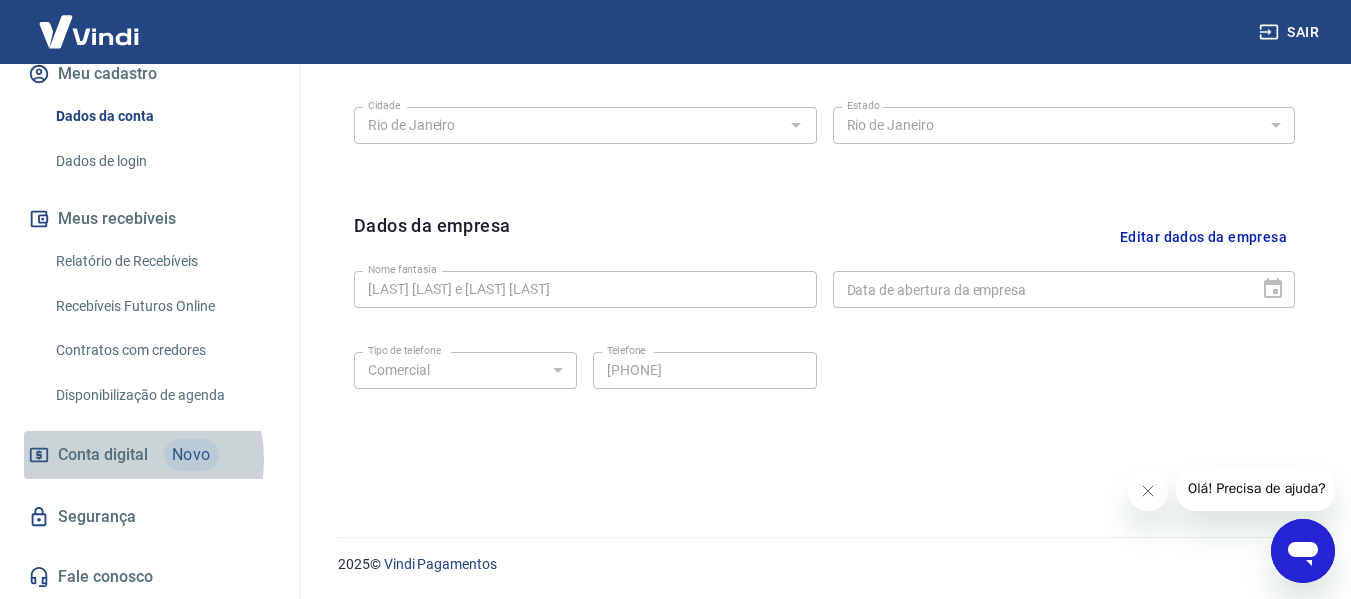 click on "Conta digital" at bounding box center [103, 455] 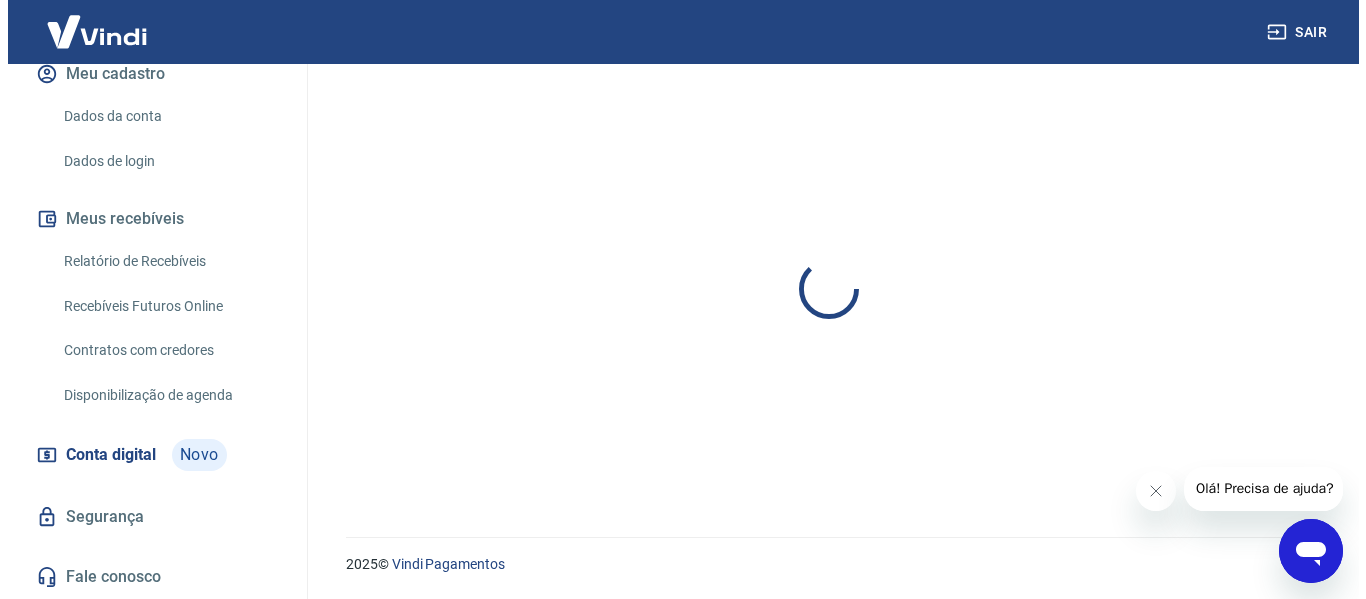 scroll, scrollTop: 0, scrollLeft: 0, axis: both 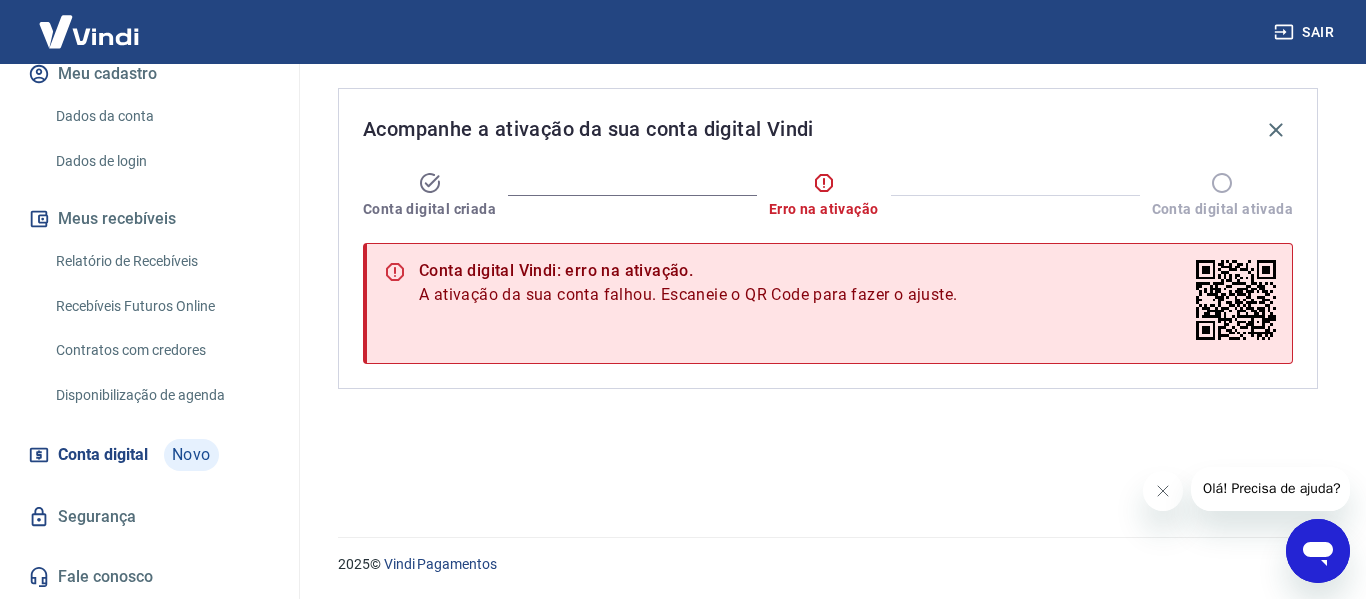 click 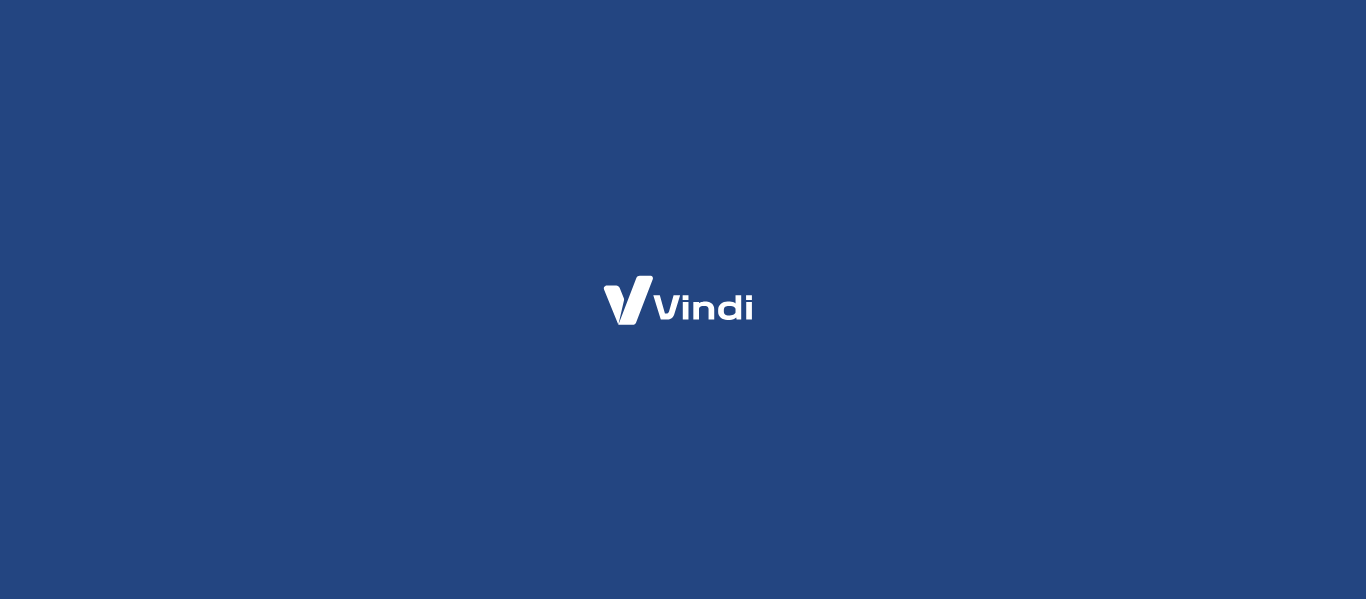 scroll, scrollTop: 0, scrollLeft: 0, axis: both 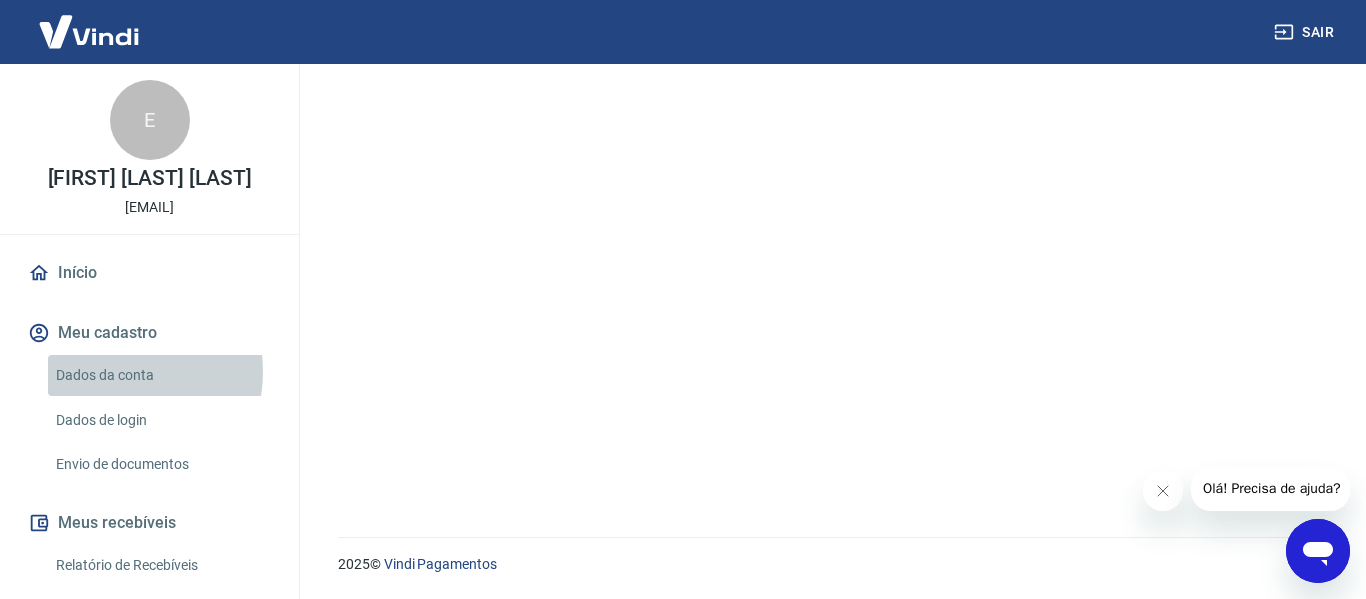 click on "Dados da conta" at bounding box center [161, 375] 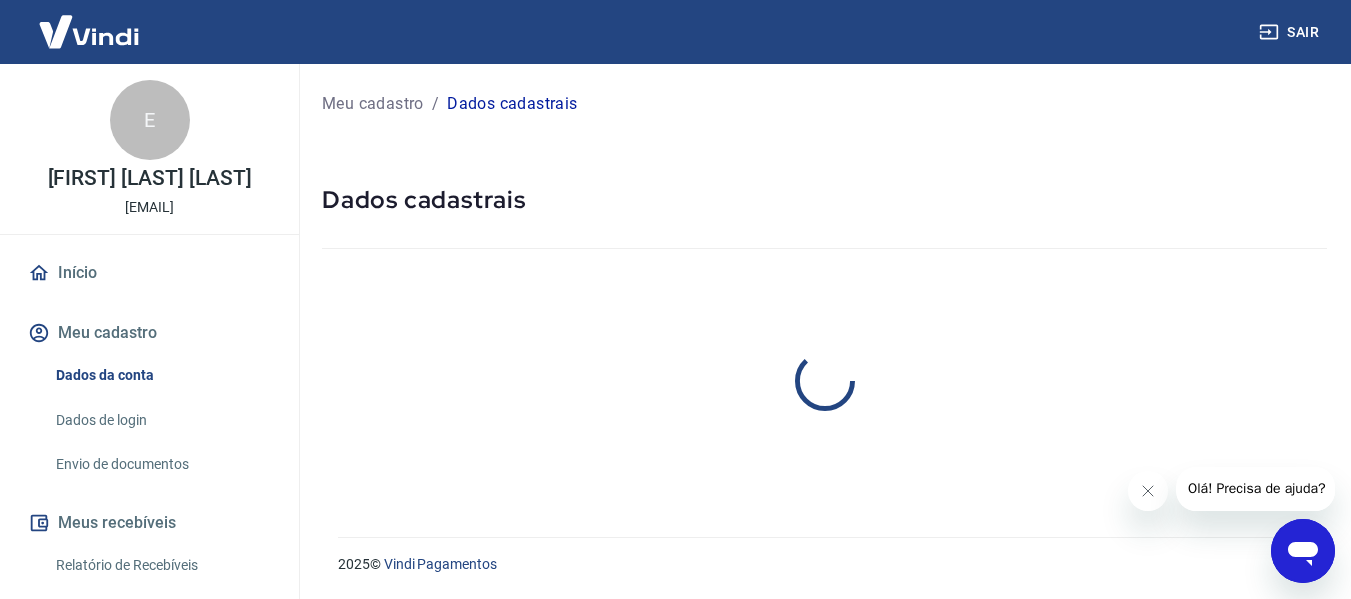 select on "RJ" 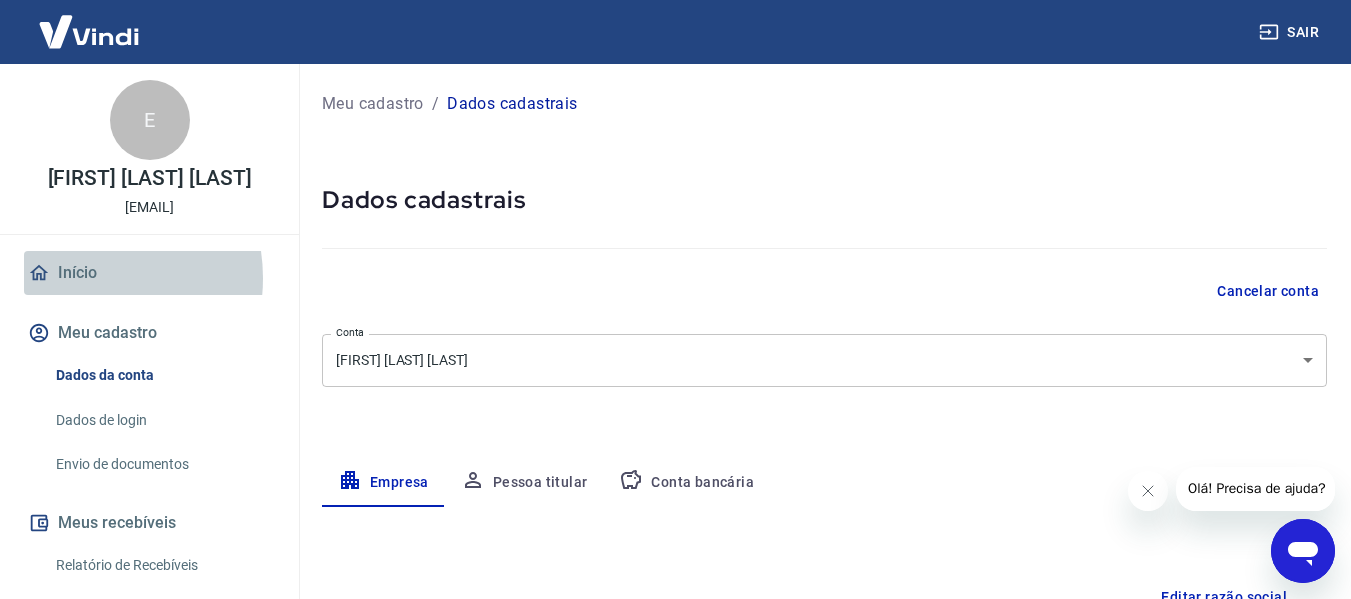 click on "Início" at bounding box center [149, 273] 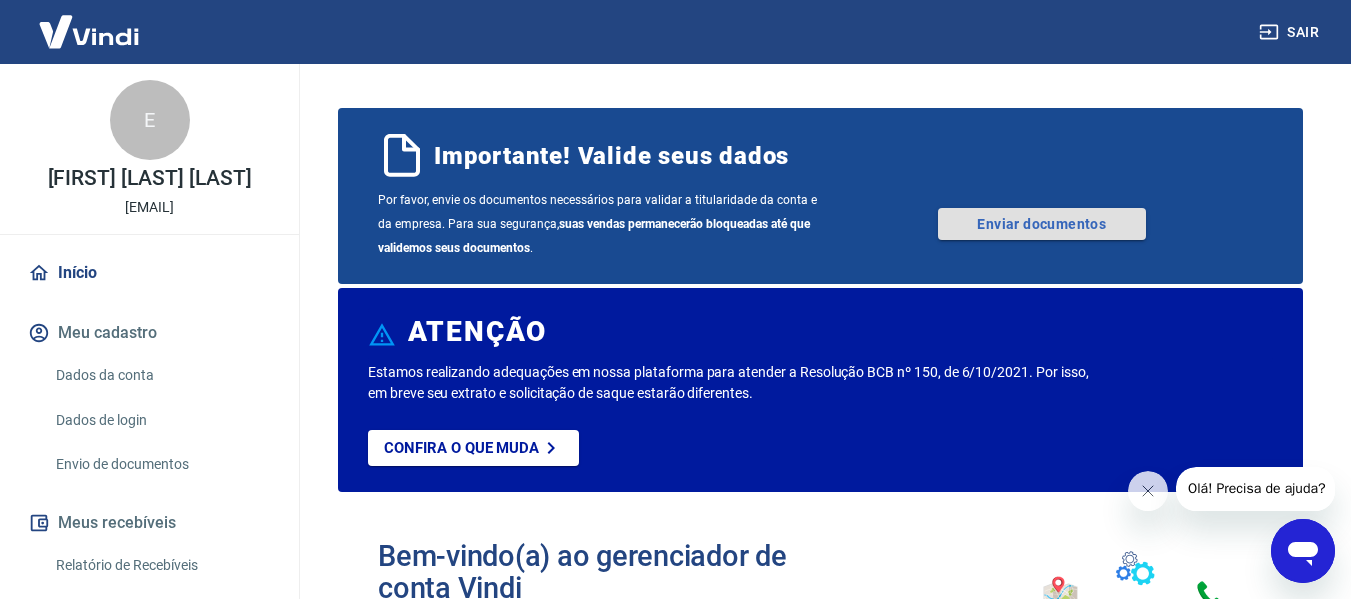 click on "Enviar documentos" at bounding box center [1042, 224] 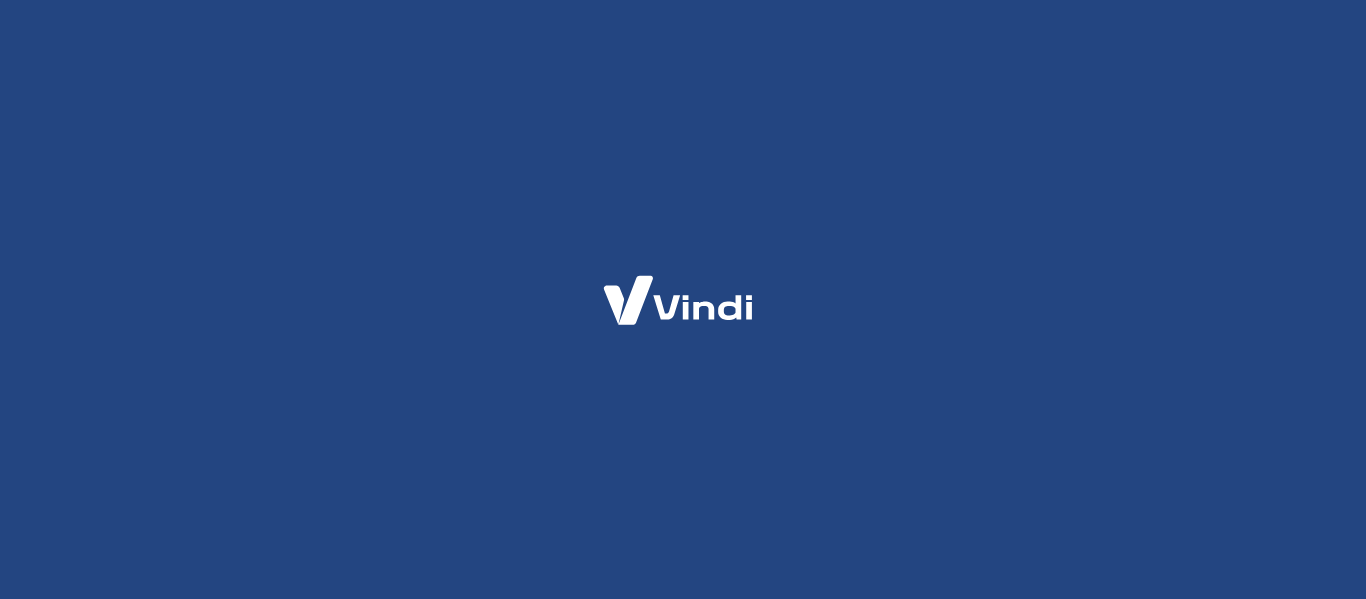 scroll, scrollTop: 0, scrollLeft: 0, axis: both 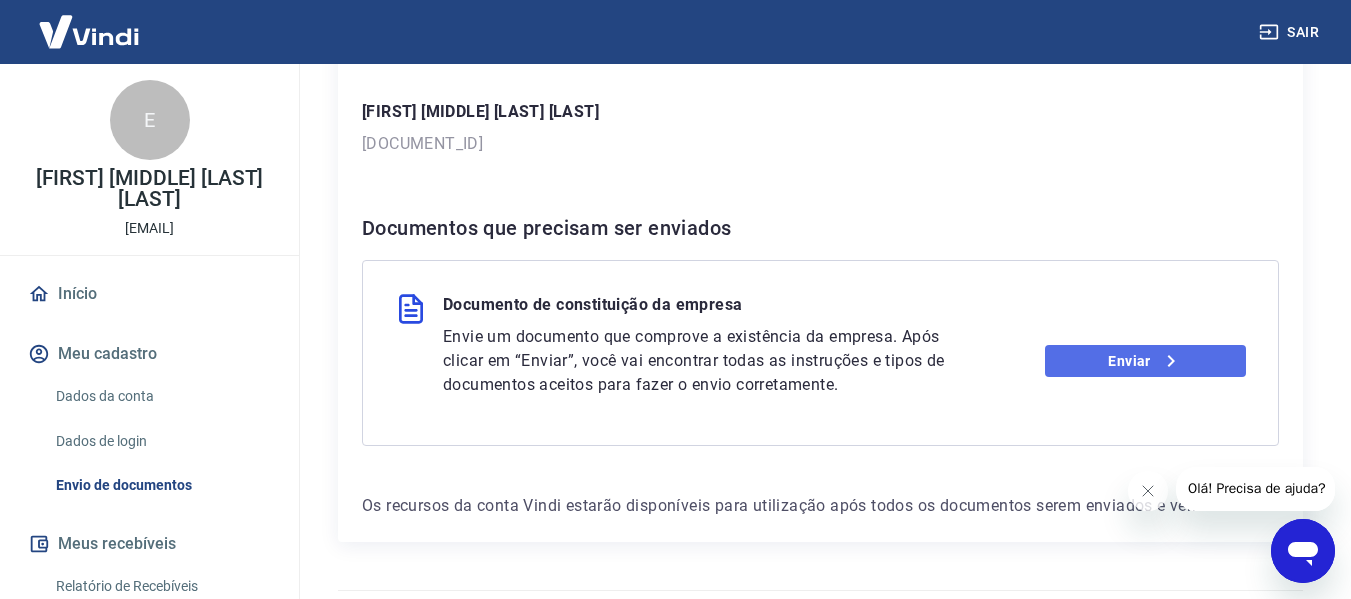 click on "Enviar" at bounding box center [1145, 361] 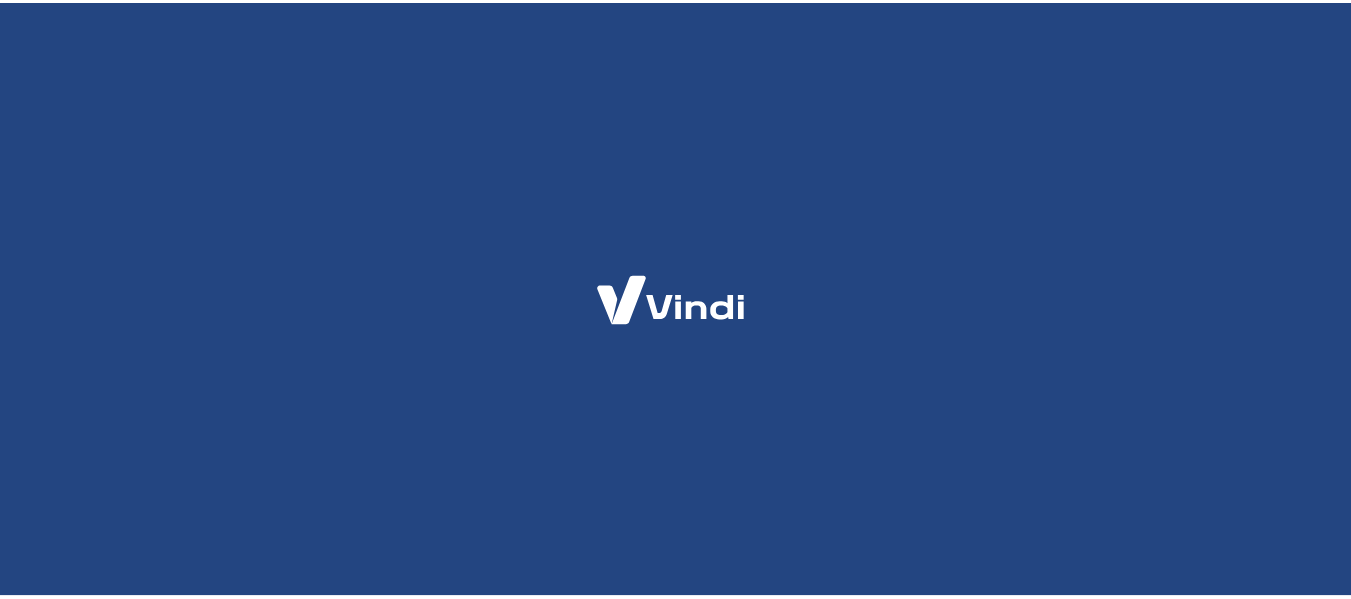 scroll, scrollTop: 0, scrollLeft: 0, axis: both 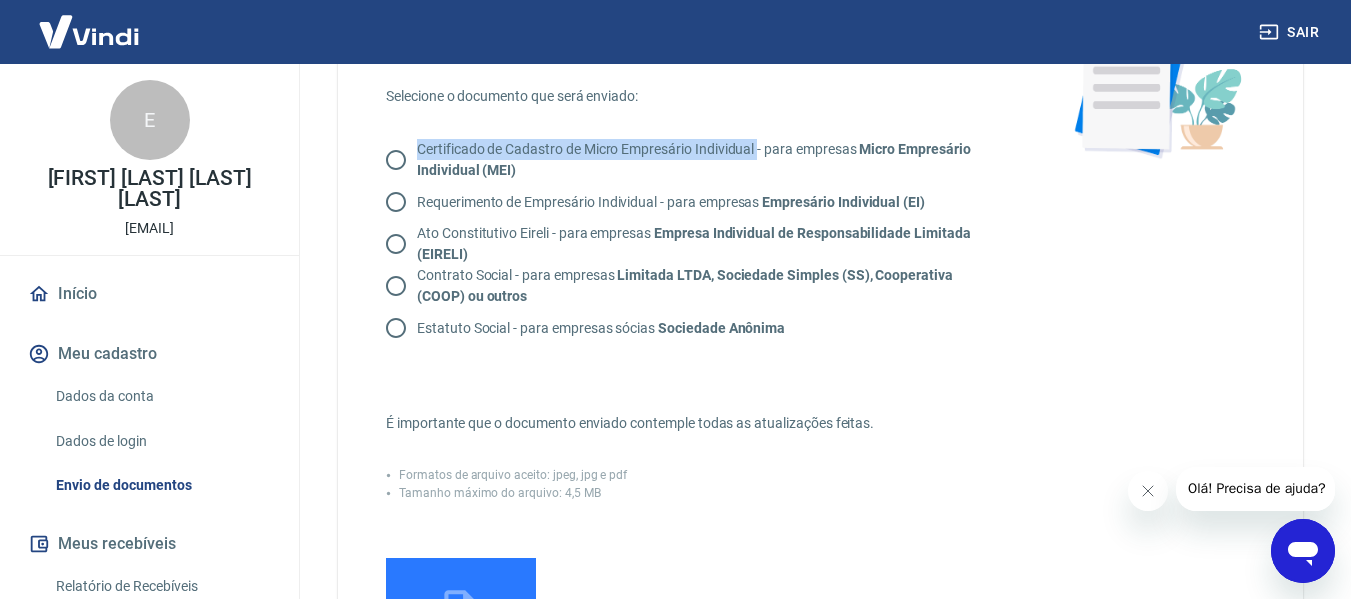drag, startPoint x: 419, startPoint y: 150, endPoint x: 758, endPoint y: 151, distance: 339.00146 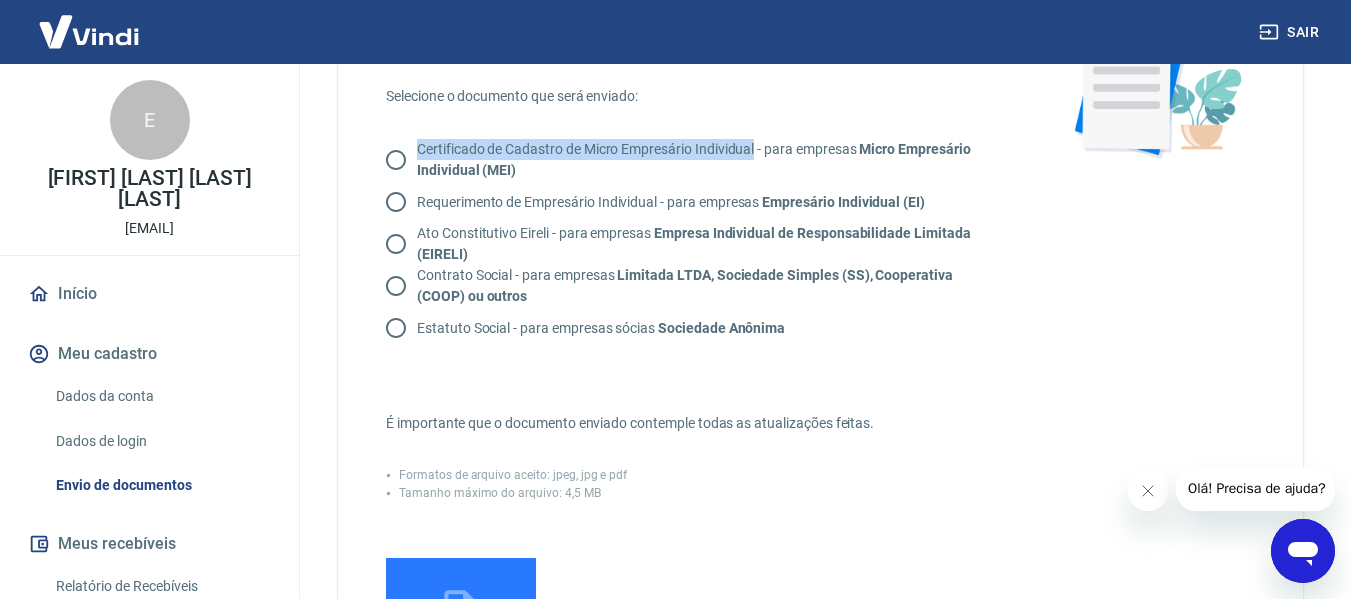 copy on "Certificado de Cadastro de Micro Empresário Individual" 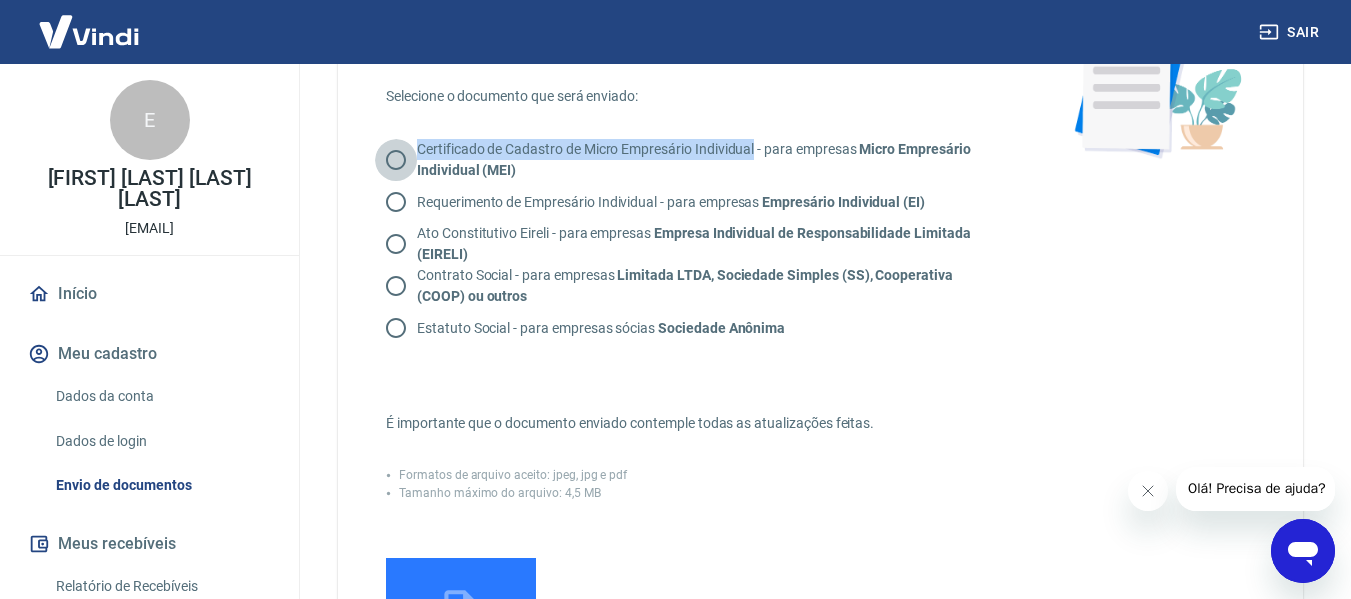 click on "Certificado de Cadastro de Micro Empresário Individual - para empresas   Micro Empresário Individual (MEI)" at bounding box center (396, 160) 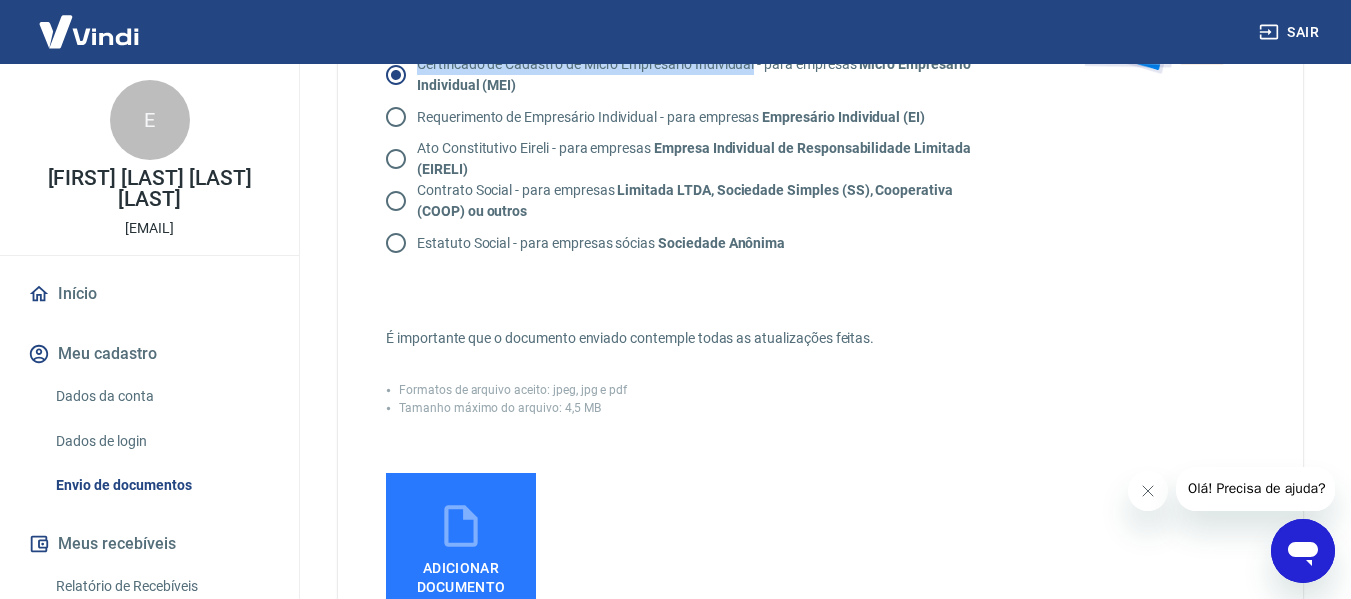 scroll, scrollTop: 400, scrollLeft: 0, axis: vertical 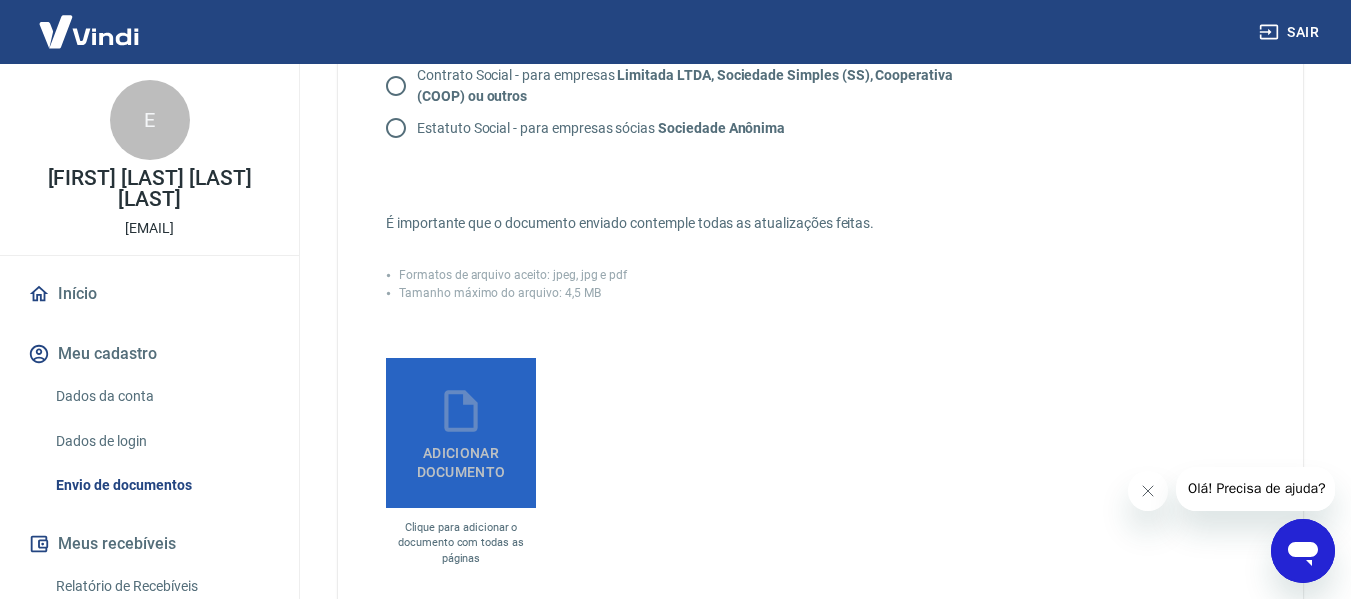 click 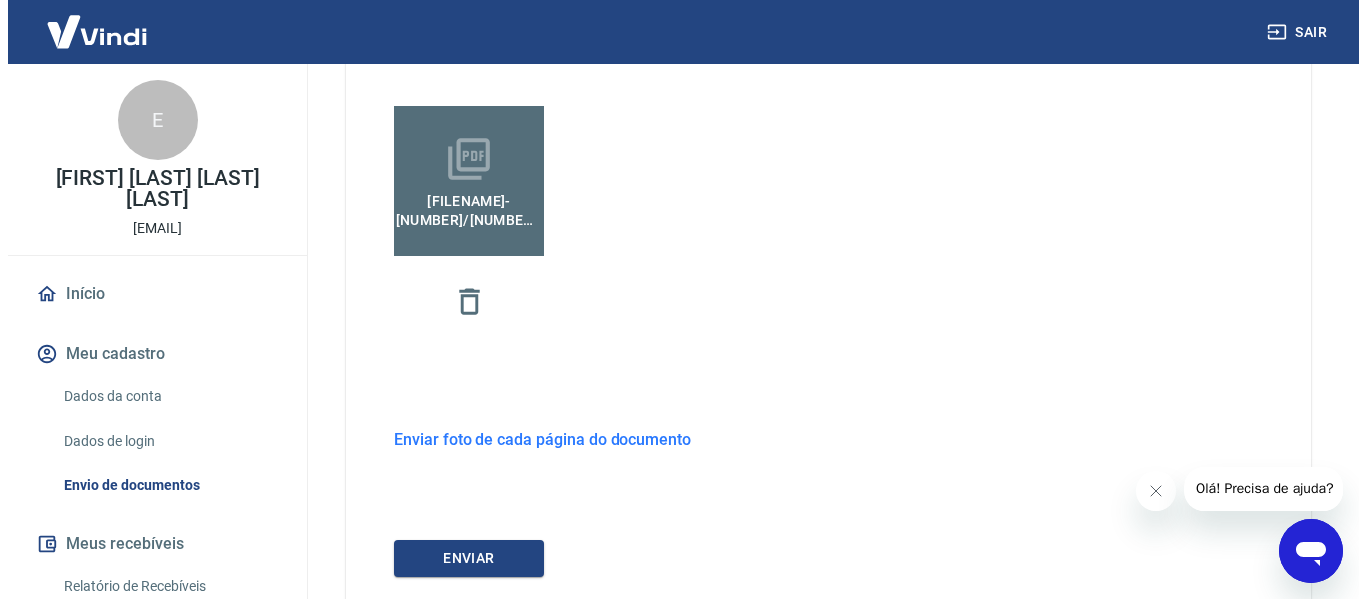 scroll, scrollTop: 700, scrollLeft: 0, axis: vertical 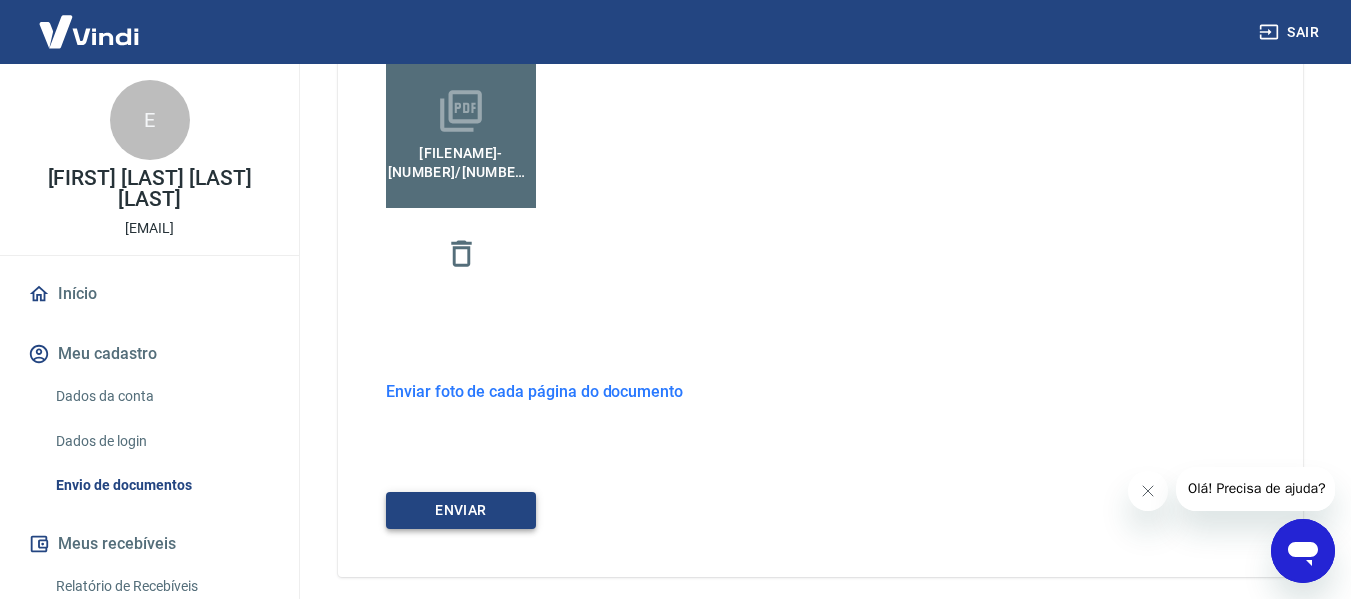 click on "ENVIAR" at bounding box center (461, 510) 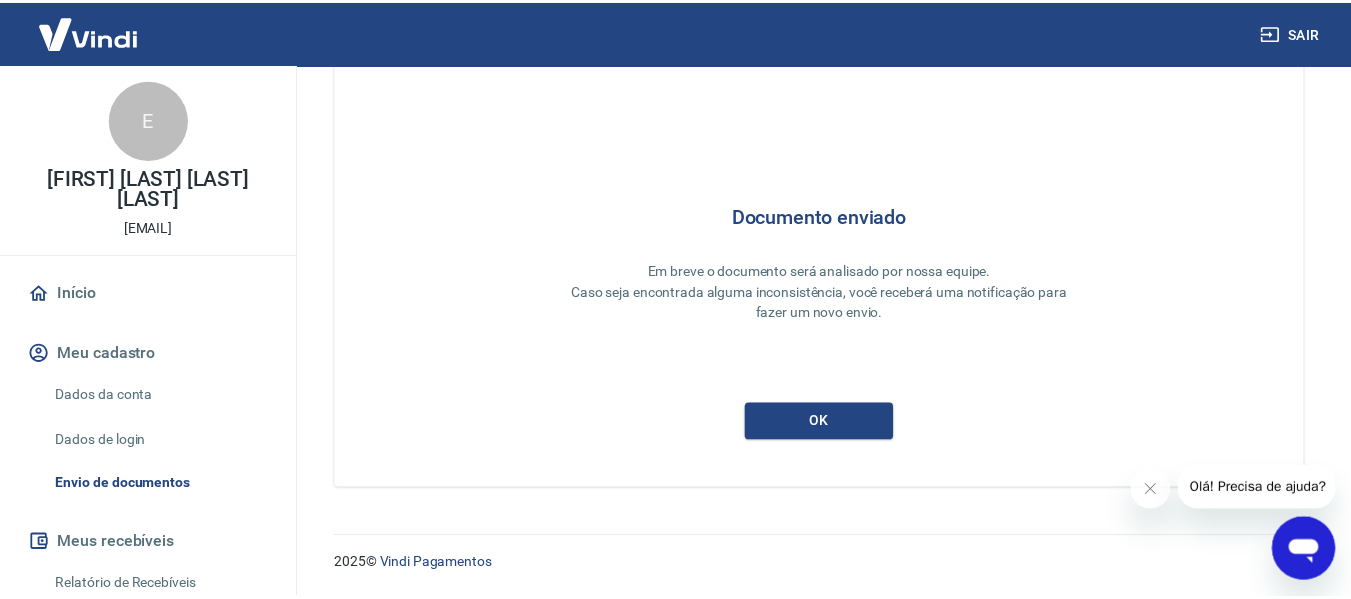 scroll, scrollTop: 95, scrollLeft: 0, axis: vertical 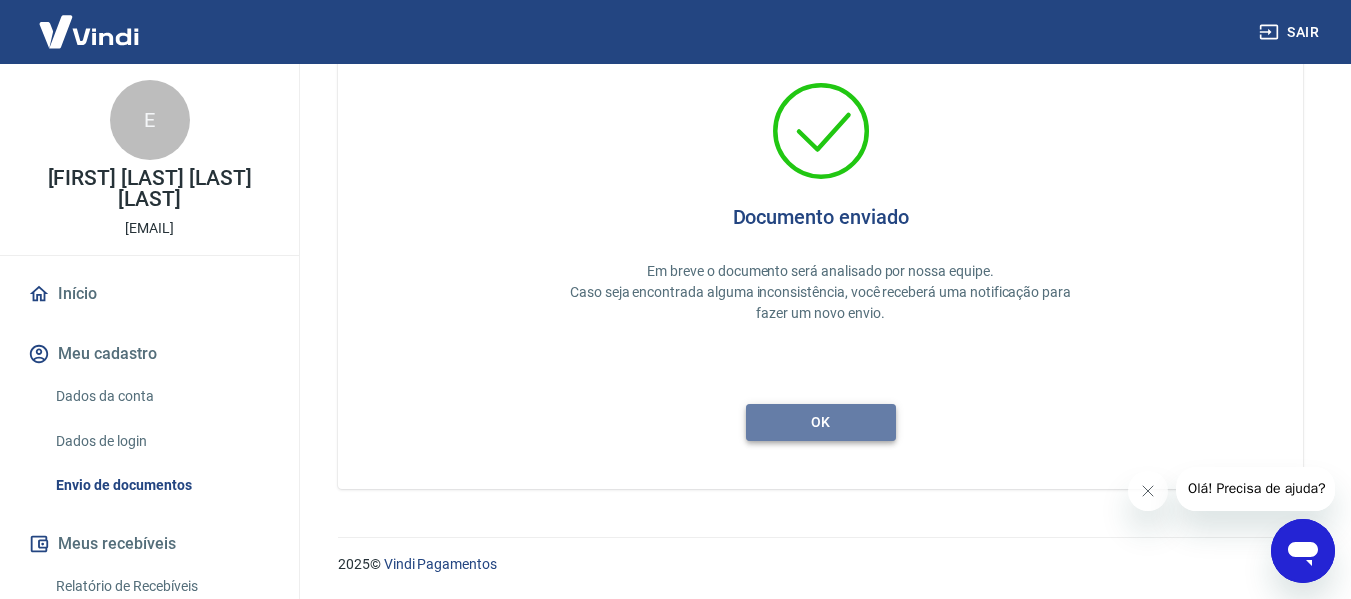 click on "ok" at bounding box center (821, 422) 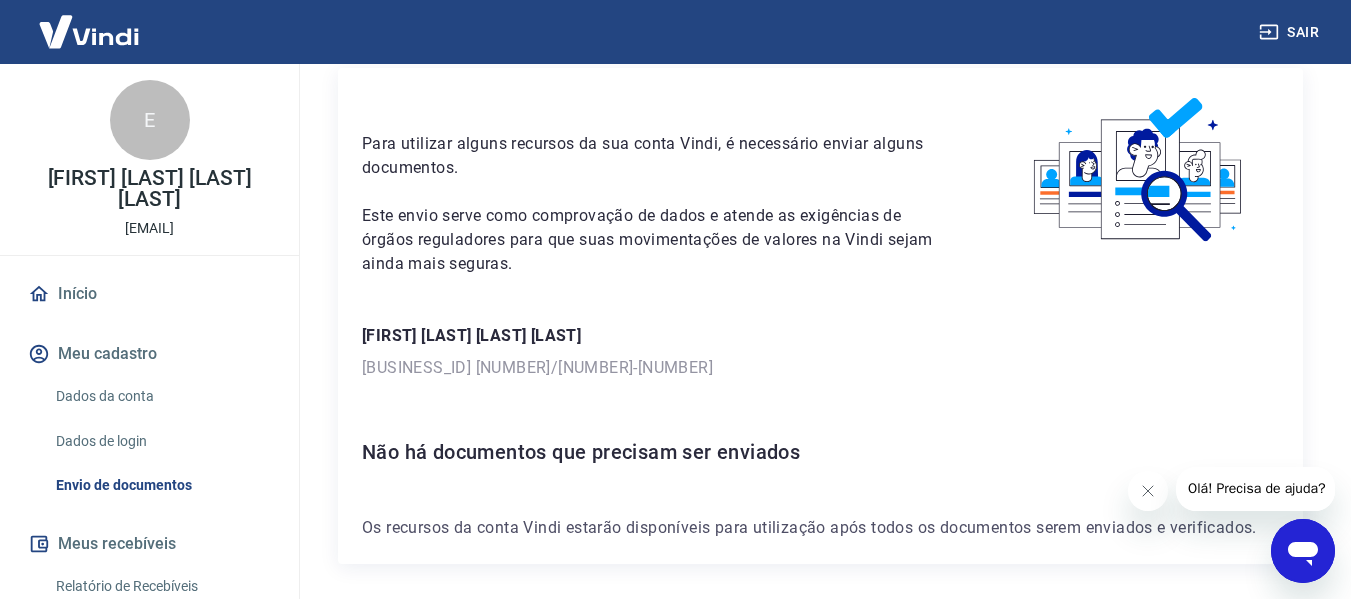 scroll, scrollTop: 0, scrollLeft: 0, axis: both 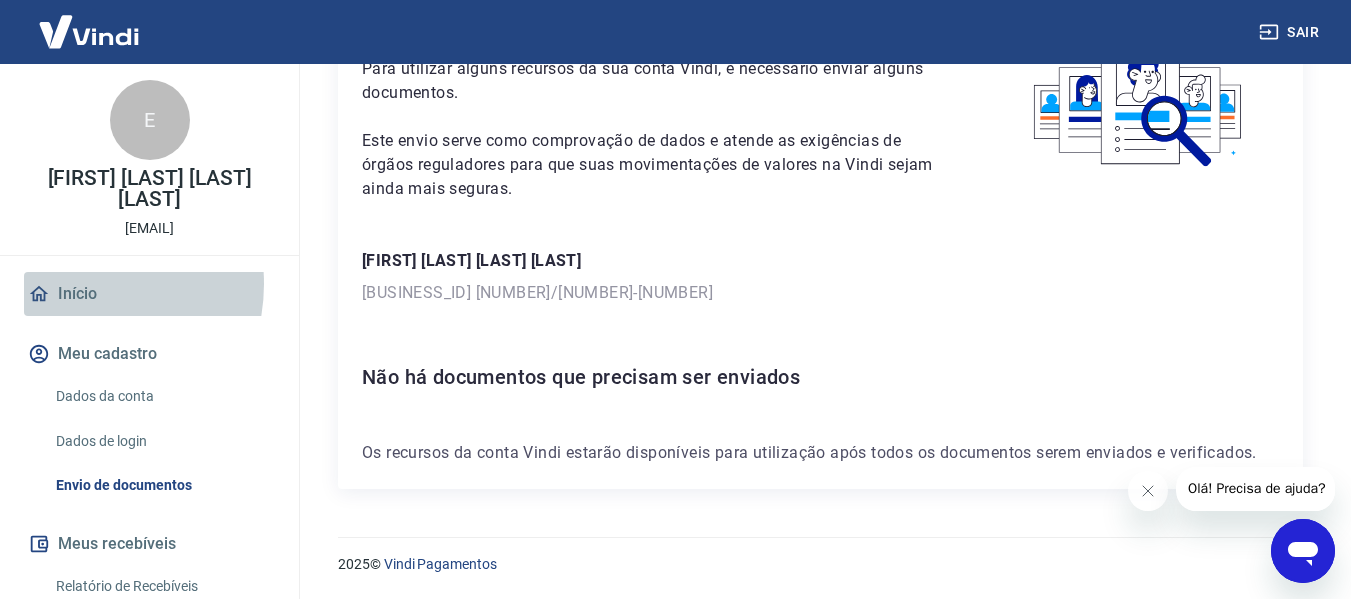 click on "Início" at bounding box center [149, 294] 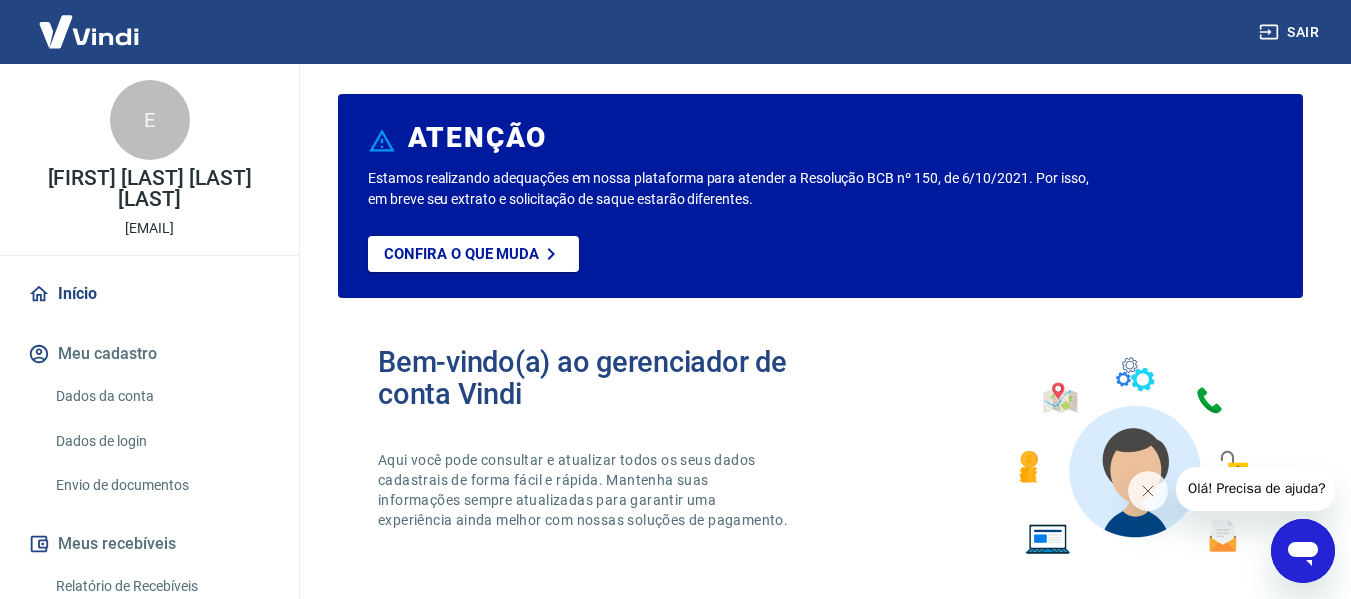 scroll, scrollTop: 0, scrollLeft: 0, axis: both 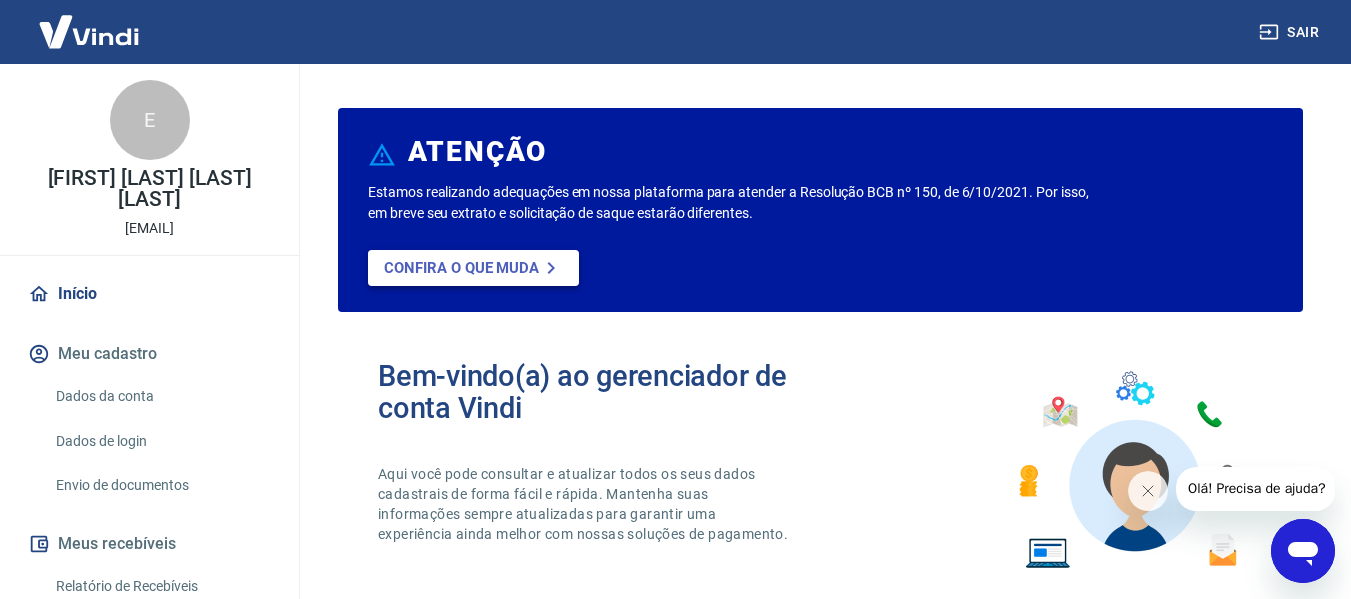 click on "Confira o que muda" at bounding box center (461, 268) 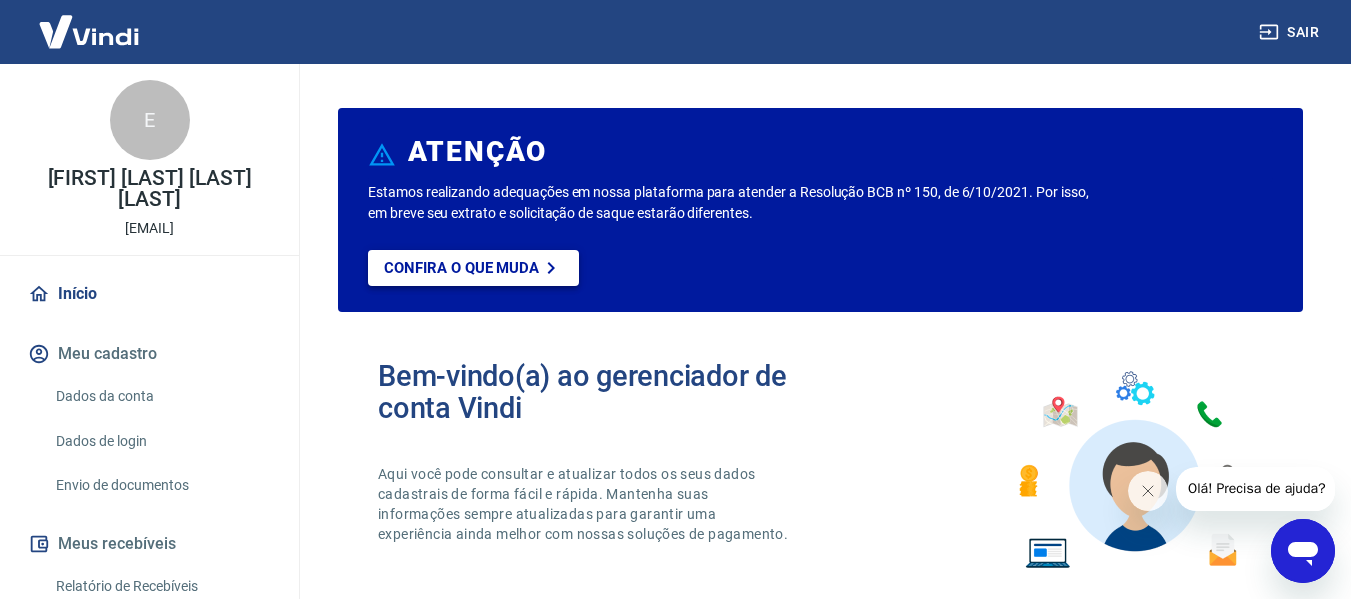 click on "Confira o que muda" at bounding box center [461, 268] 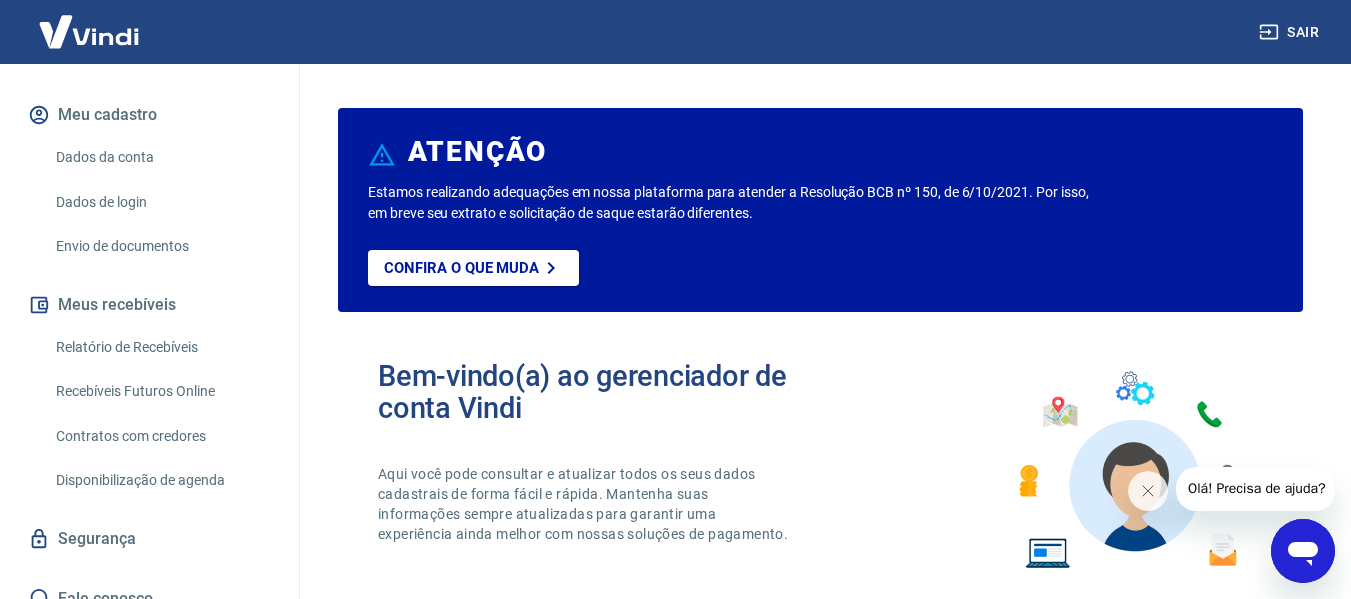 scroll, scrollTop: 261, scrollLeft: 0, axis: vertical 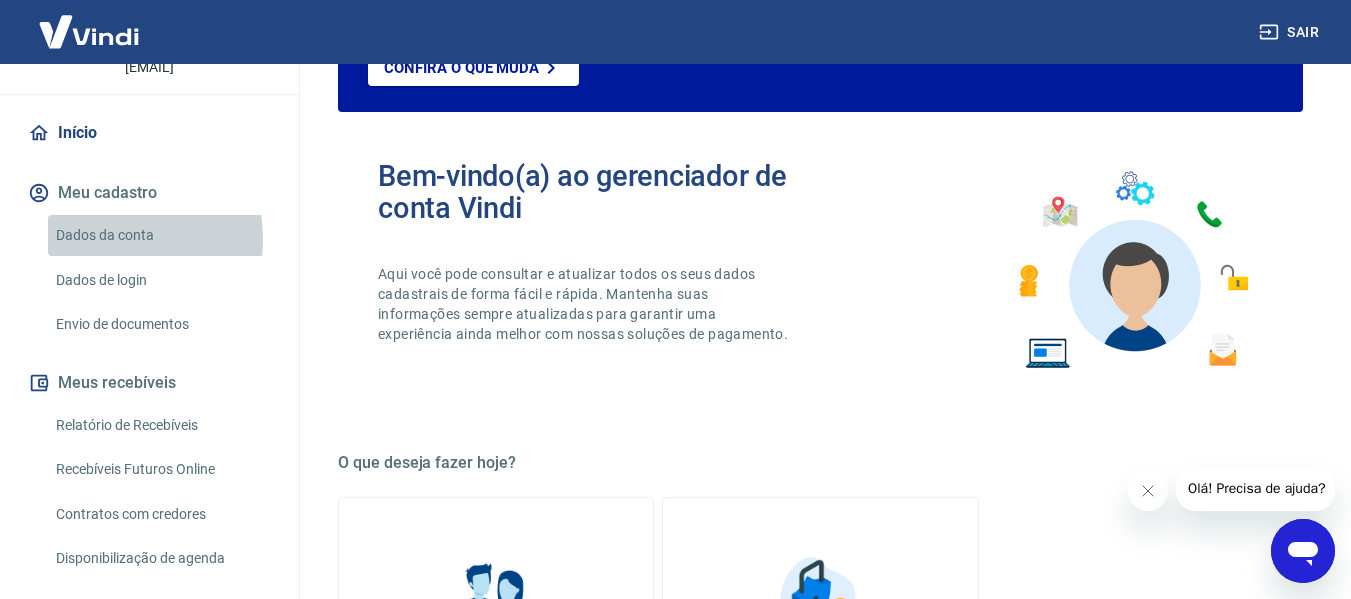 click on "Dados da conta" at bounding box center [161, 235] 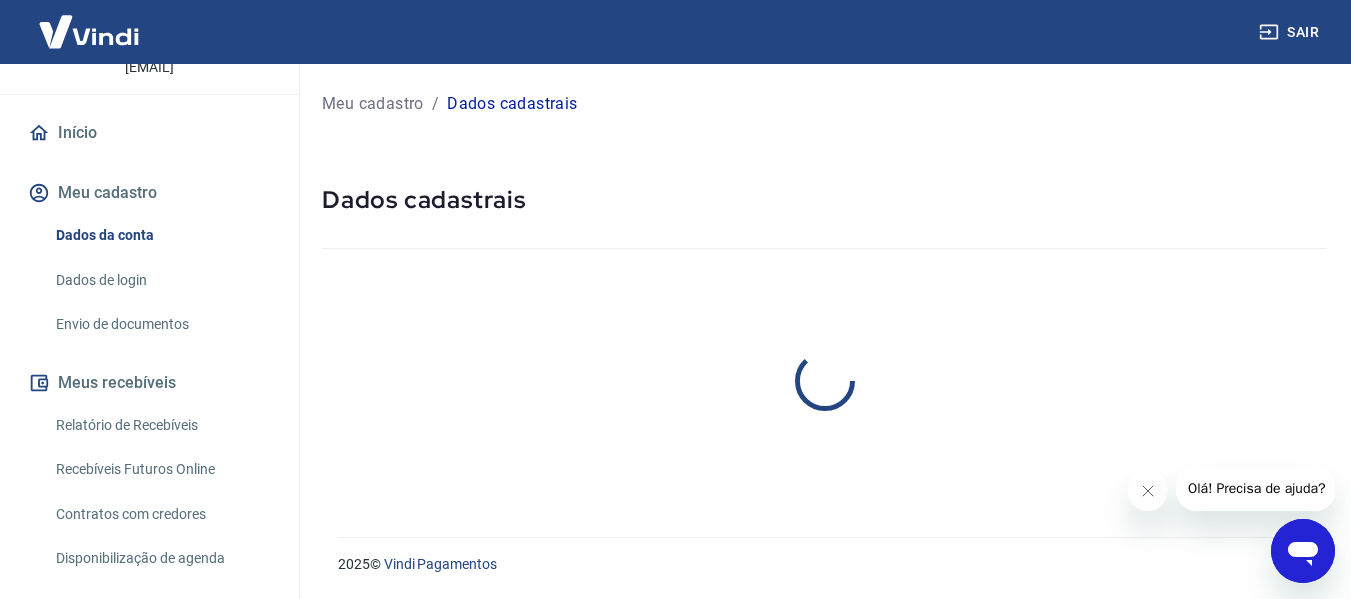 scroll, scrollTop: 0, scrollLeft: 0, axis: both 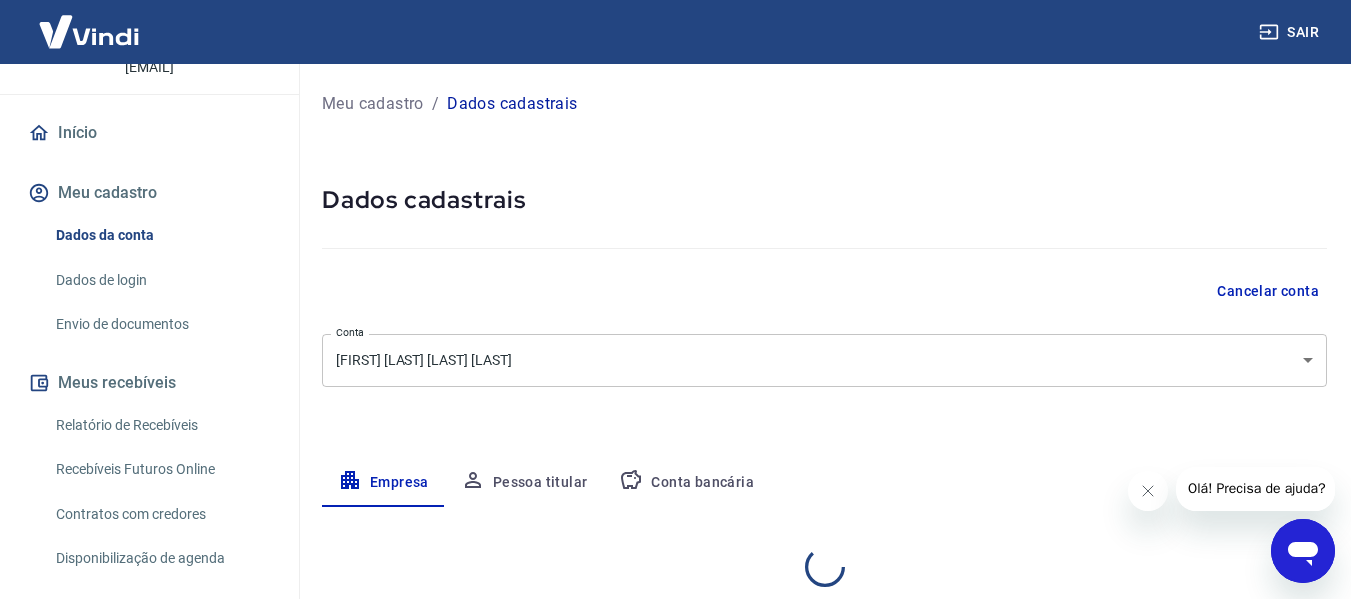 select on "RJ" 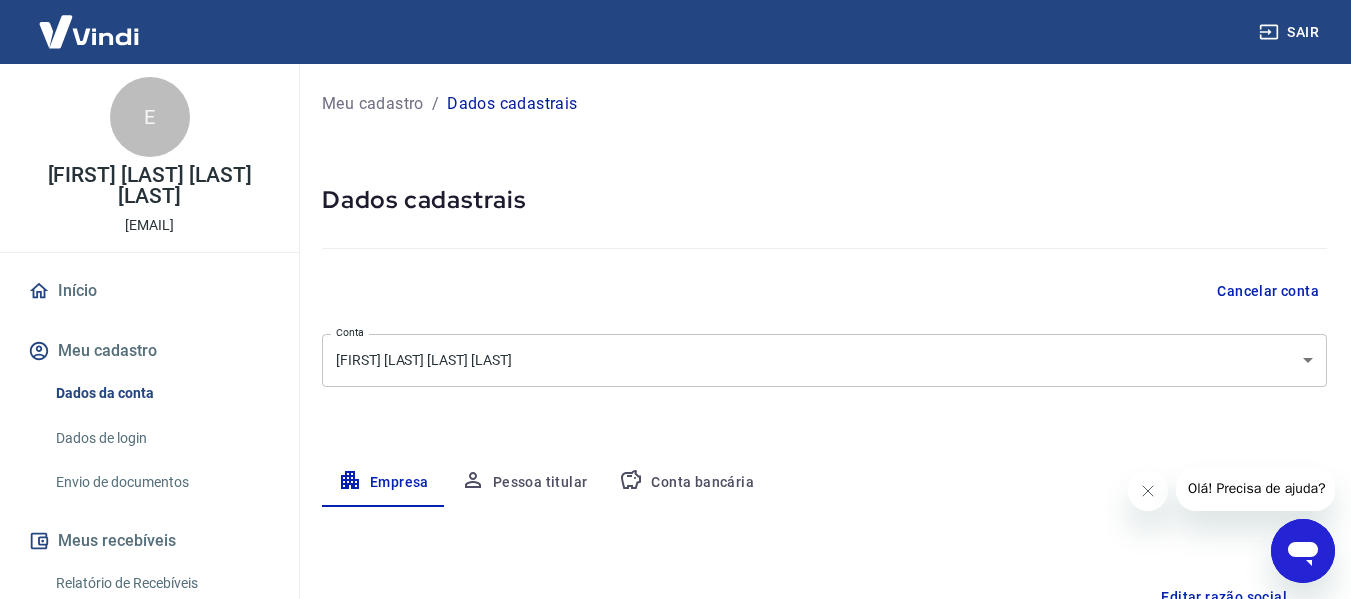 scroll, scrollTop: 0, scrollLeft: 0, axis: both 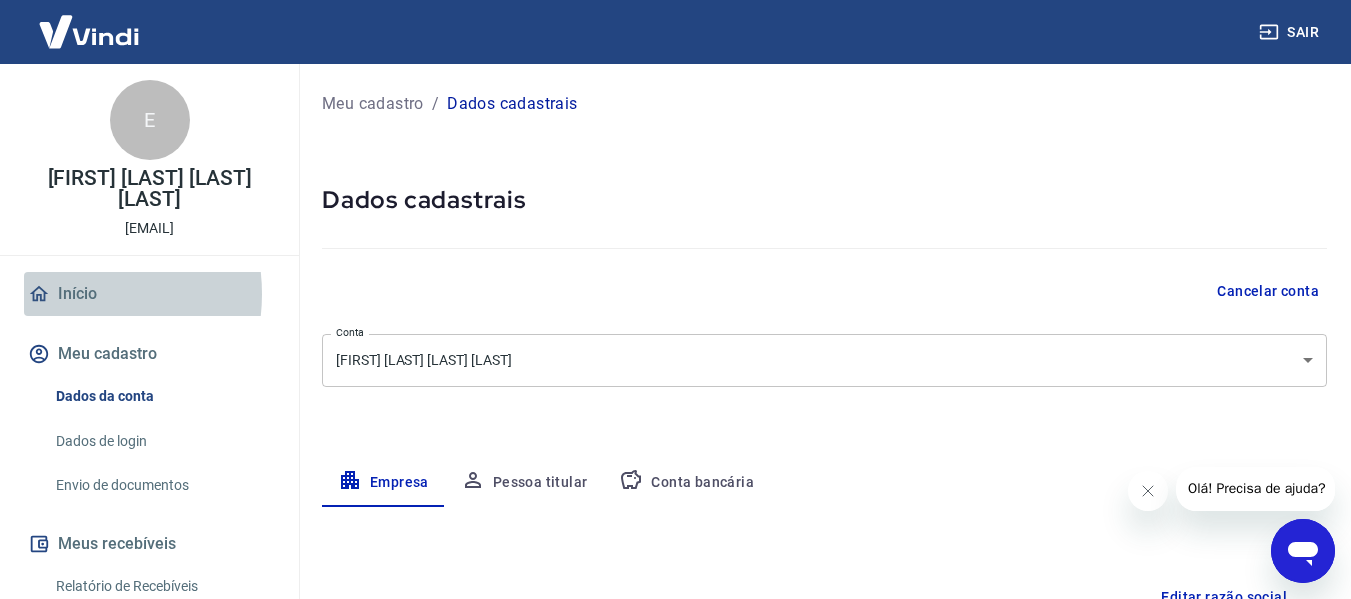 click on "Início" at bounding box center (149, 294) 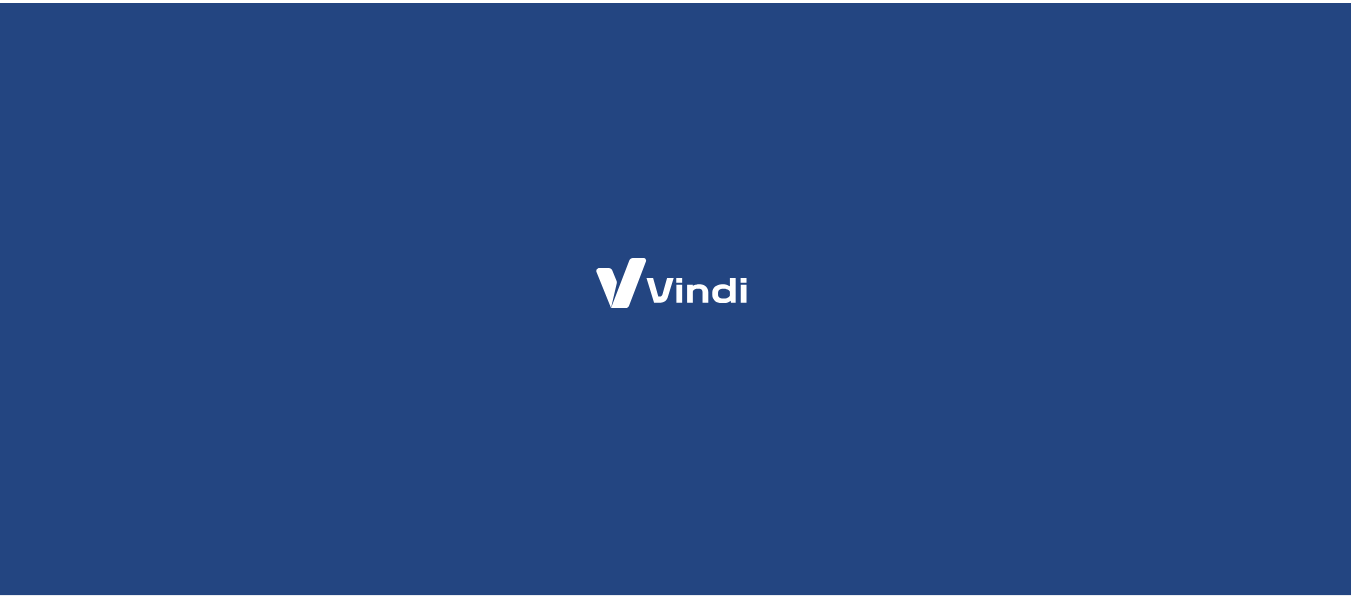 scroll, scrollTop: 0, scrollLeft: 0, axis: both 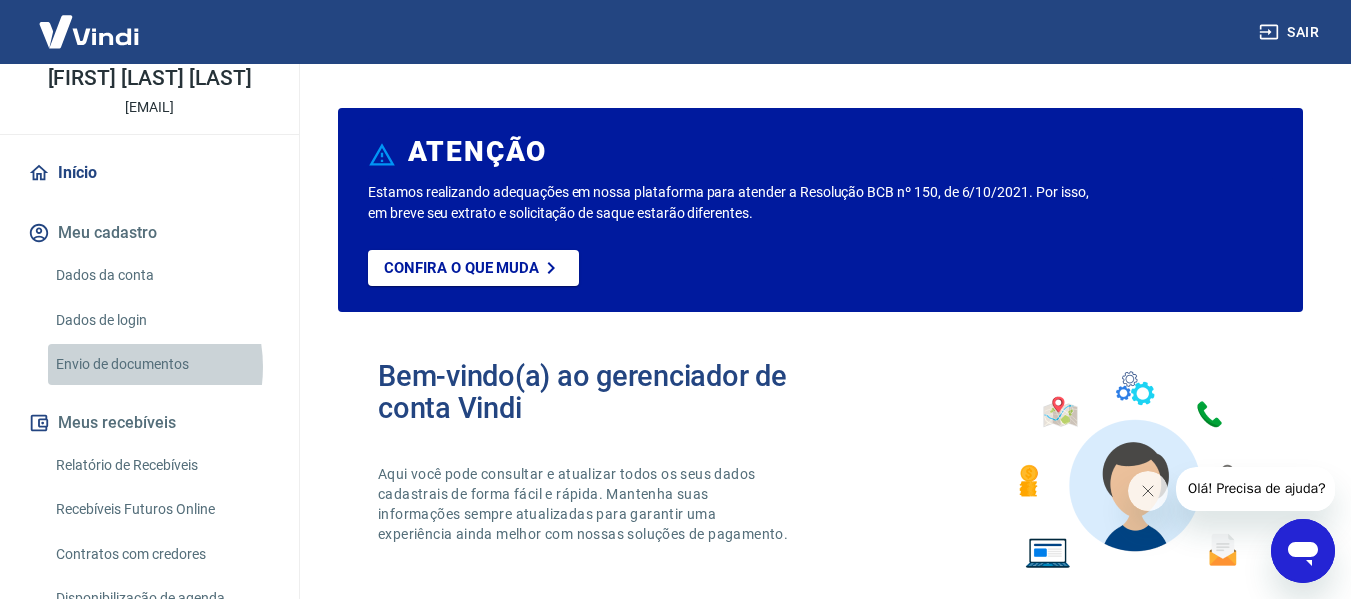 click on "Envio de documentos" at bounding box center [161, 364] 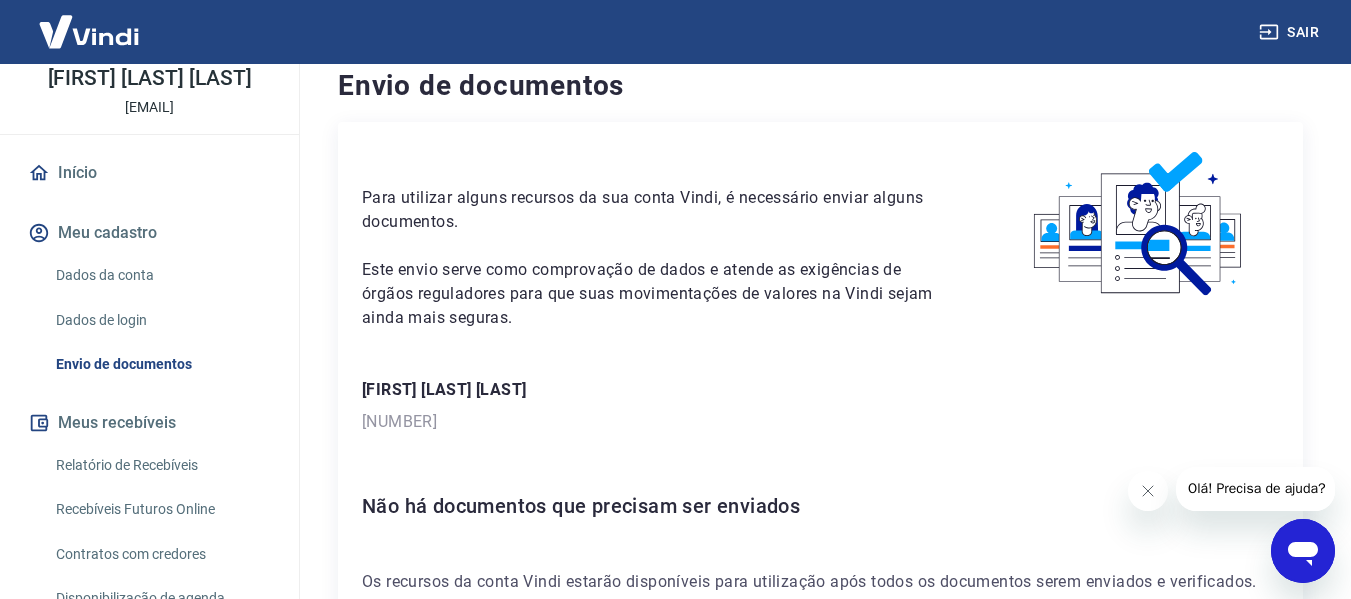 scroll, scrollTop: 0, scrollLeft: 0, axis: both 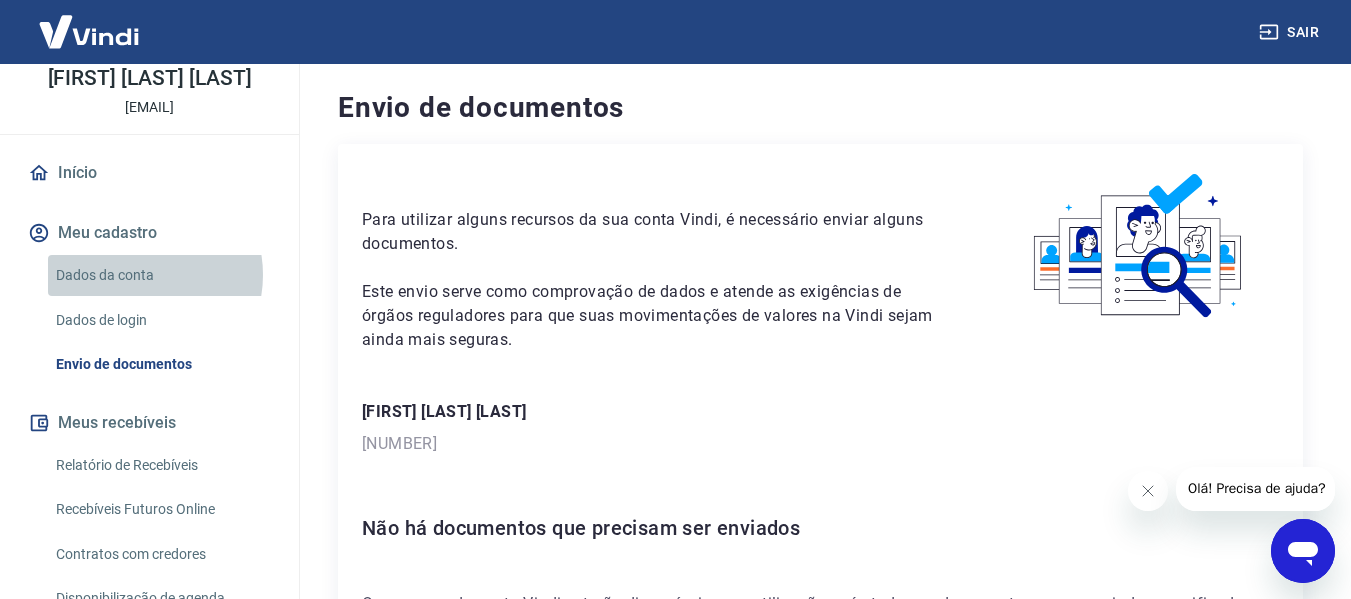 click on "Dados da conta" at bounding box center [161, 275] 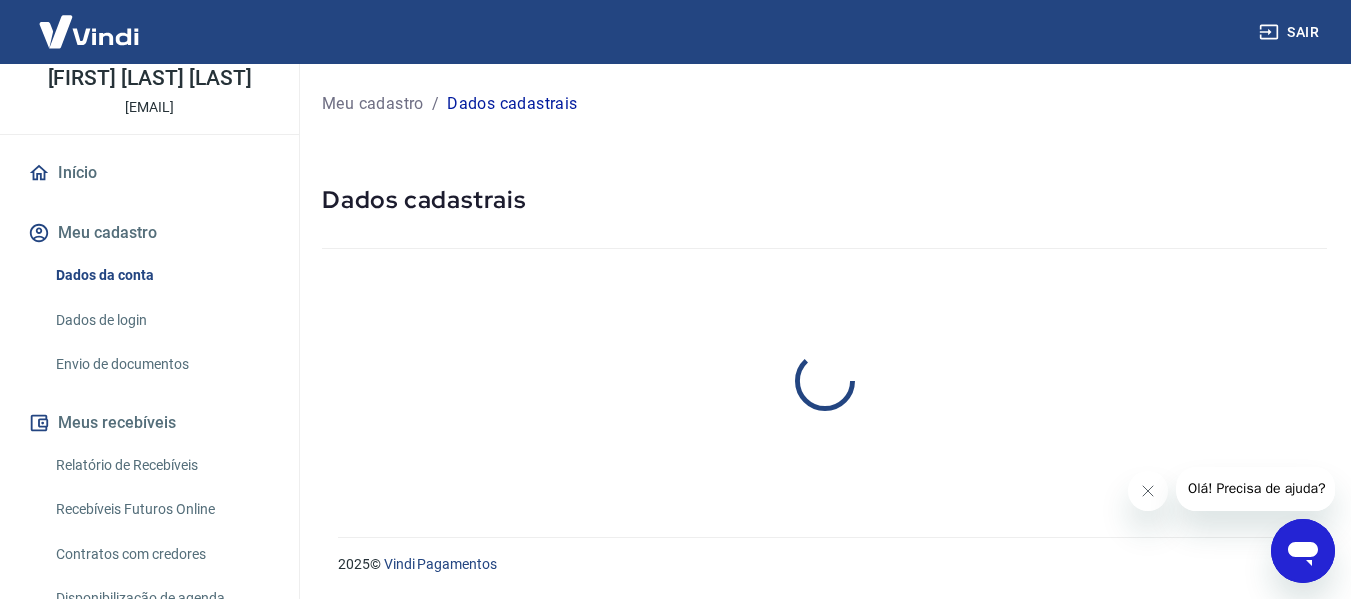 select on "RJ" 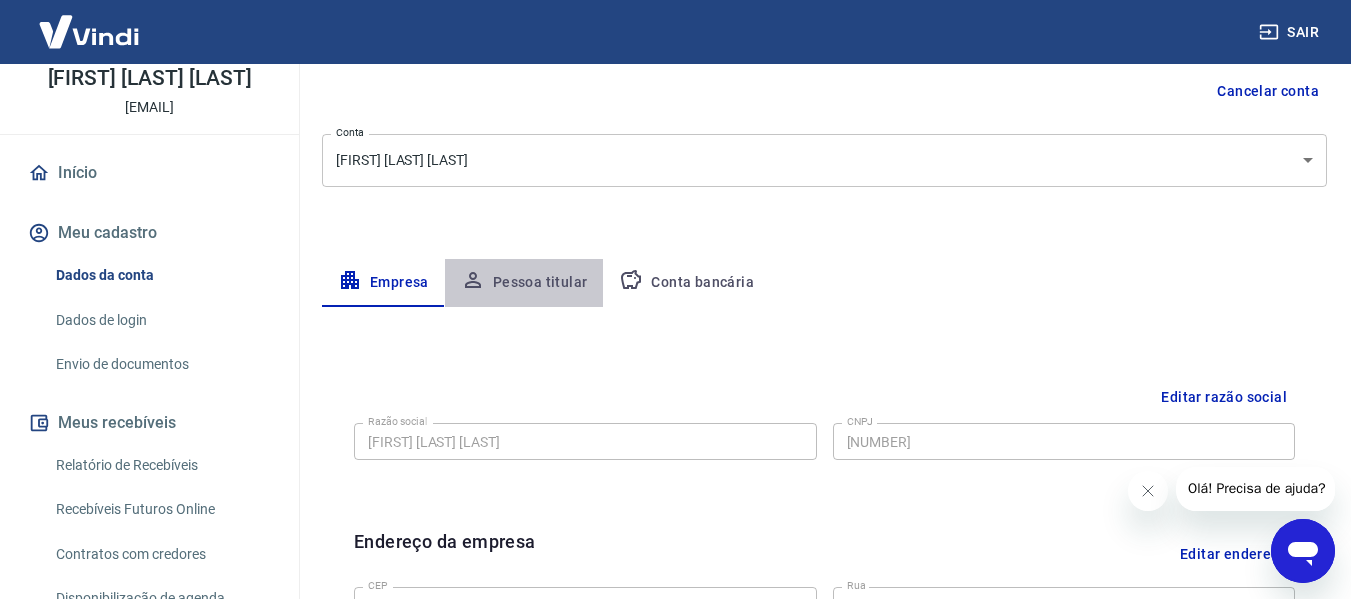 click on "Pessoa titular" at bounding box center [524, 283] 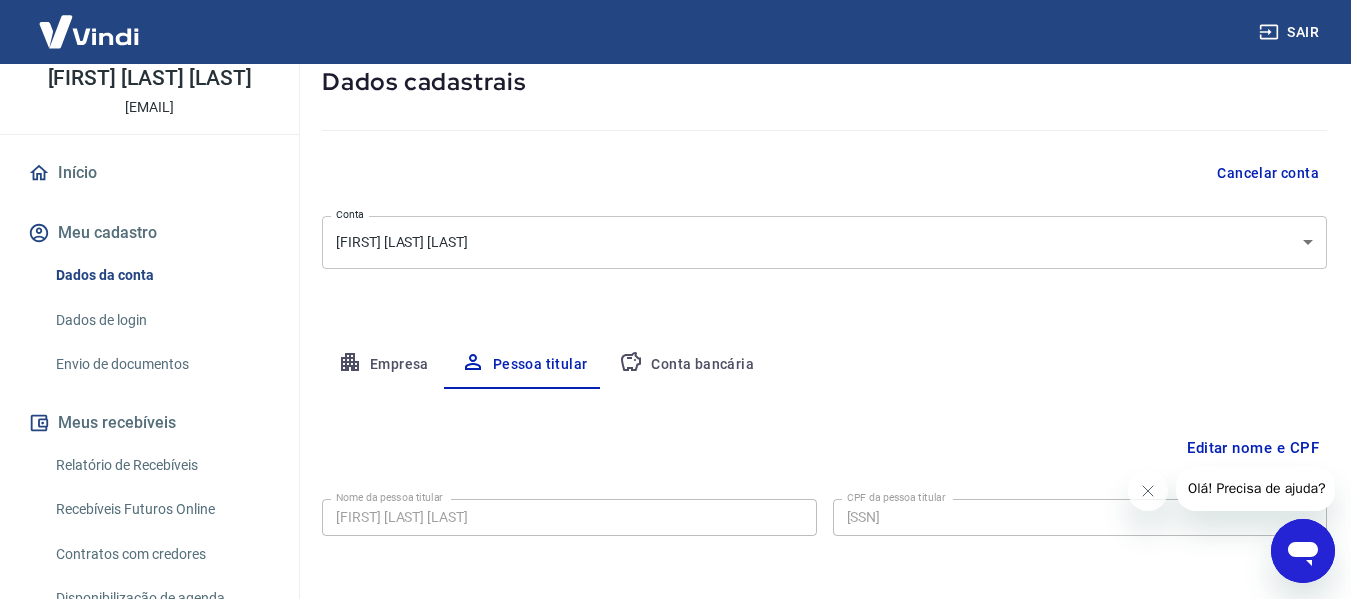 scroll, scrollTop: 200, scrollLeft: 0, axis: vertical 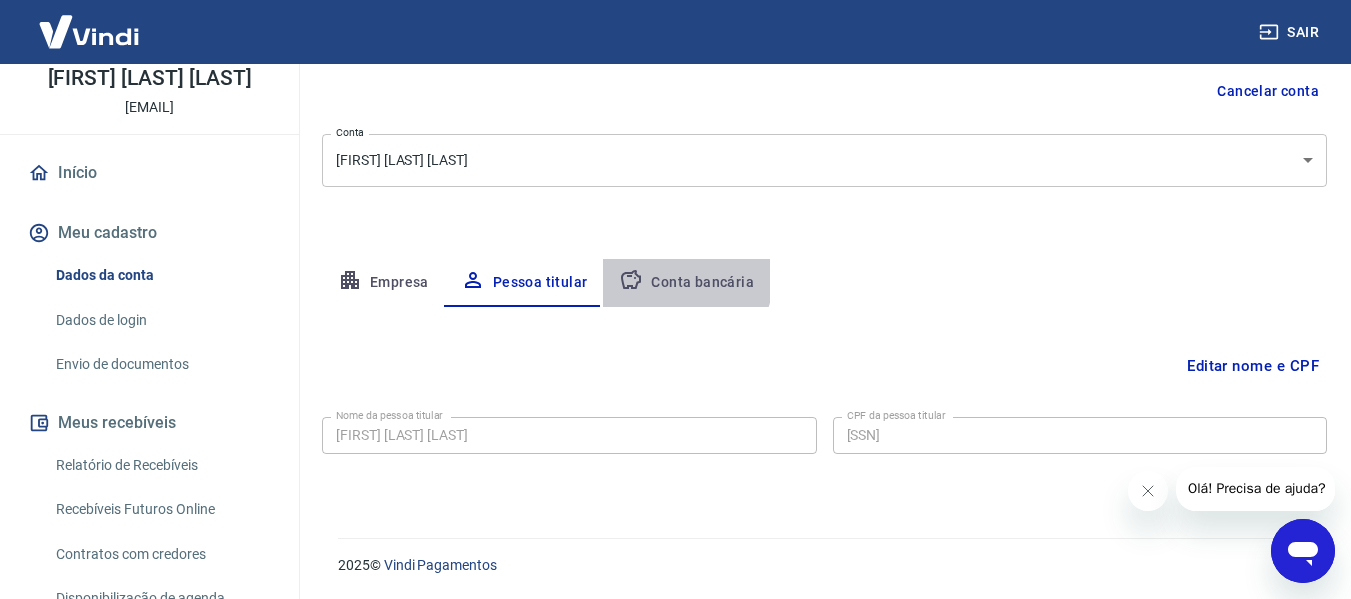 click on "Conta bancária" at bounding box center [686, 283] 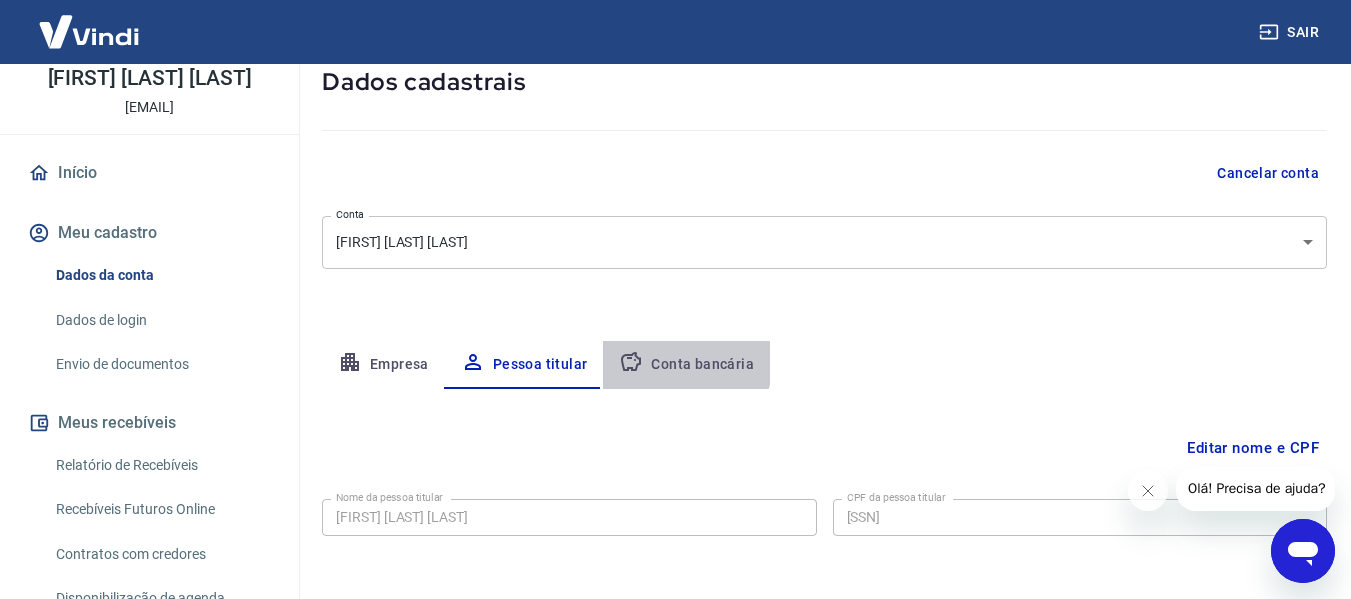 select on "1" 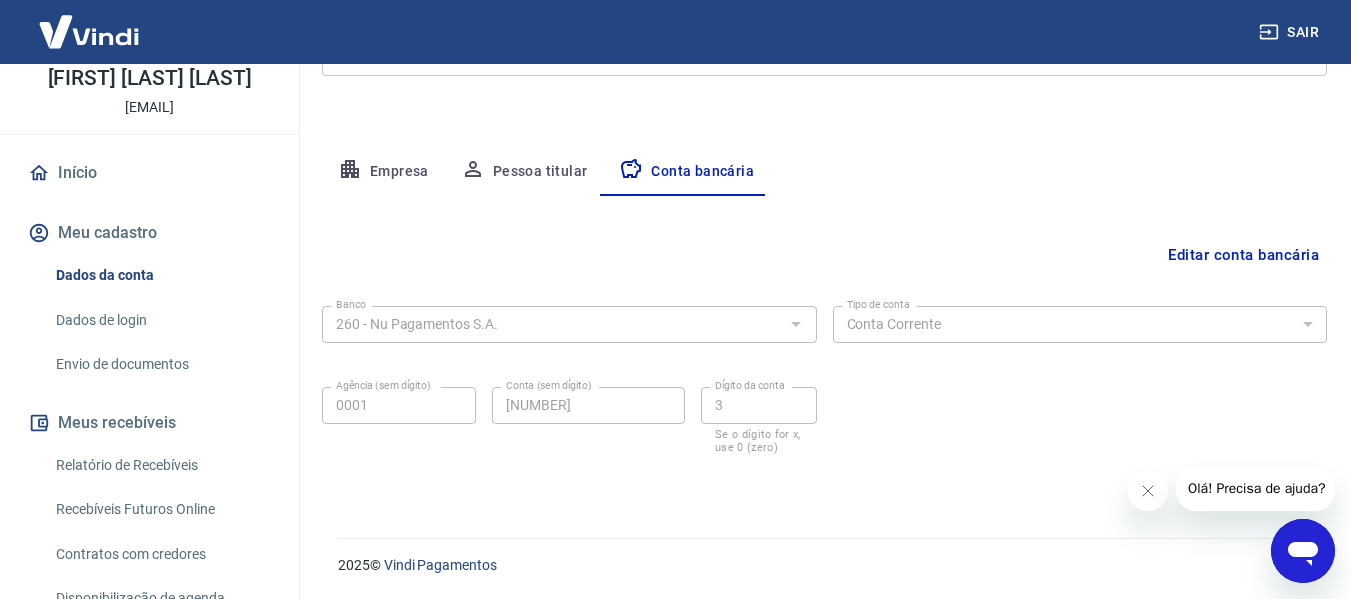 scroll, scrollTop: 312, scrollLeft: 0, axis: vertical 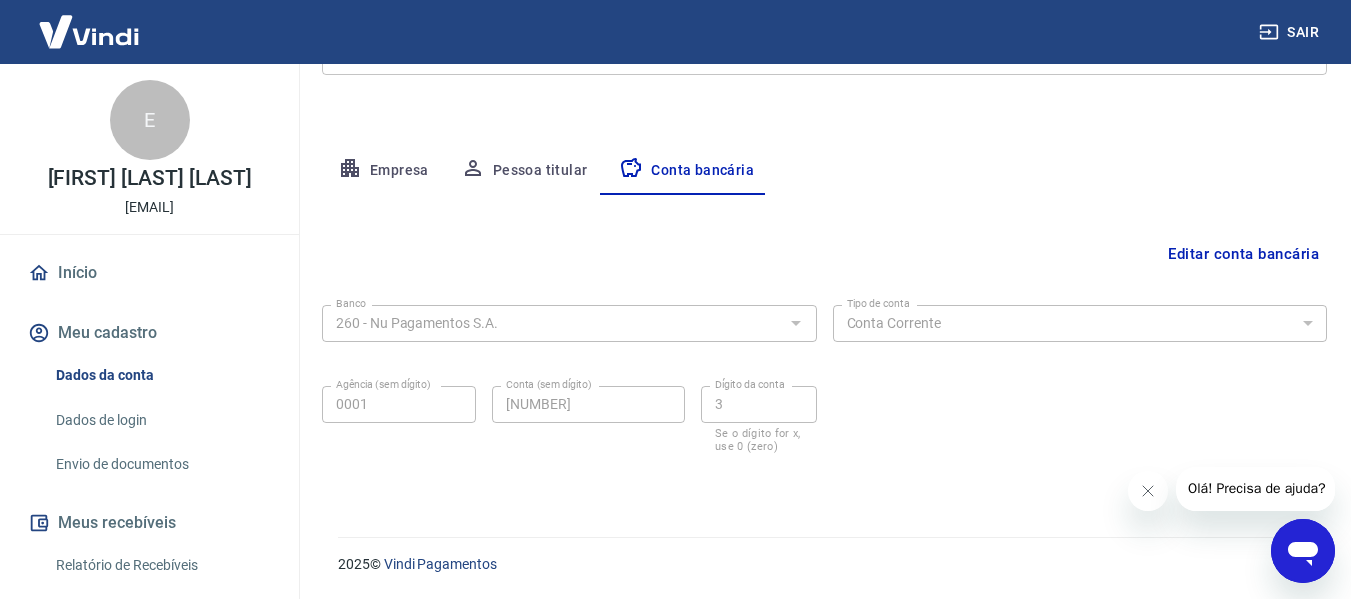 click on "Meu cadastro" at bounding box center (149, 333) 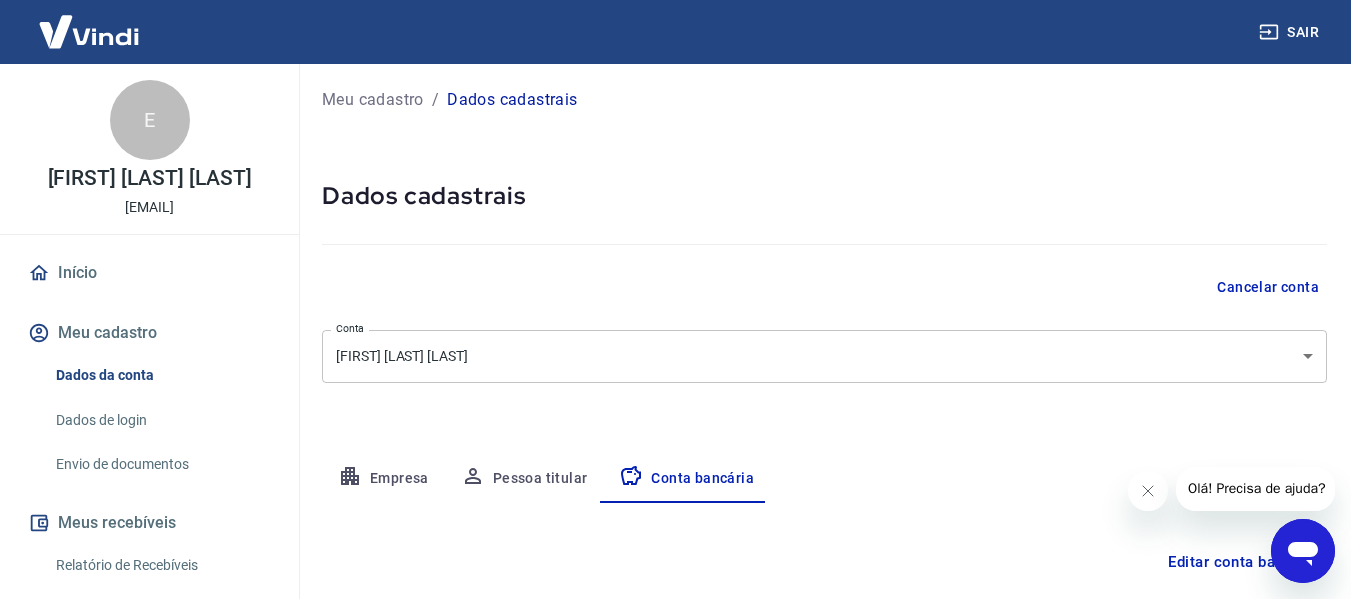 scroll, scrollTop: 0, scrollLeft: 0, axis: both 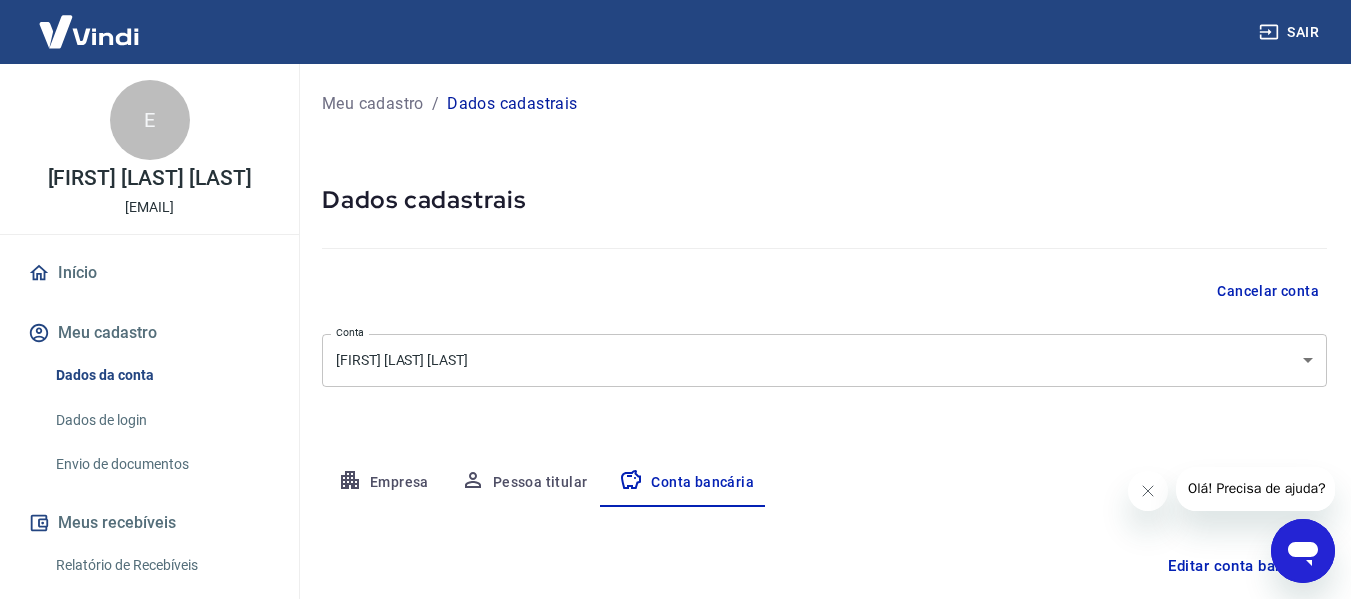 click on "E" at bounding box center [150, 120] 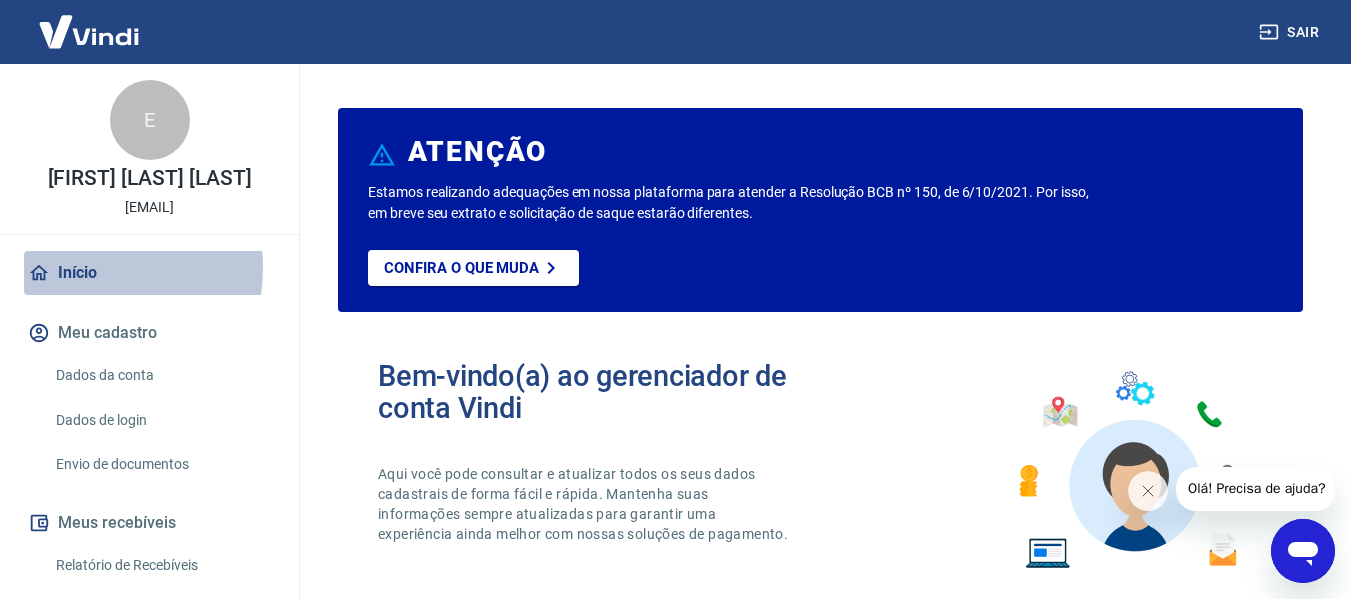 click on "Início" at bounding box center [149, 273] 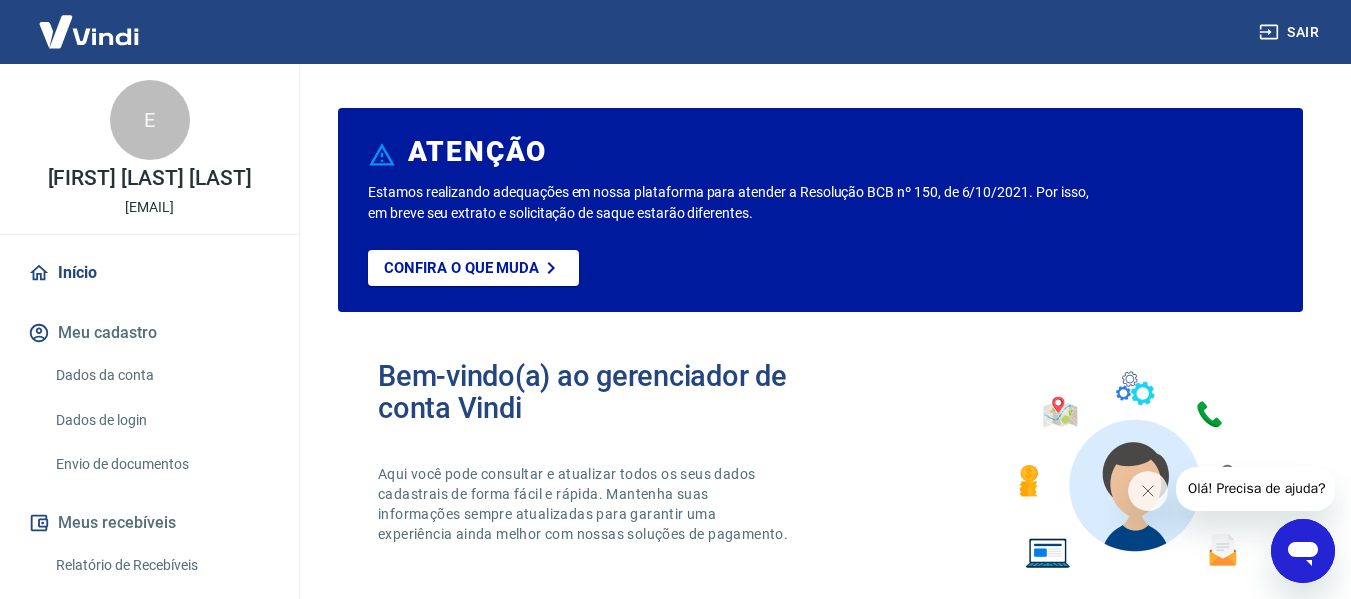 click at bounding box center (89, 31) 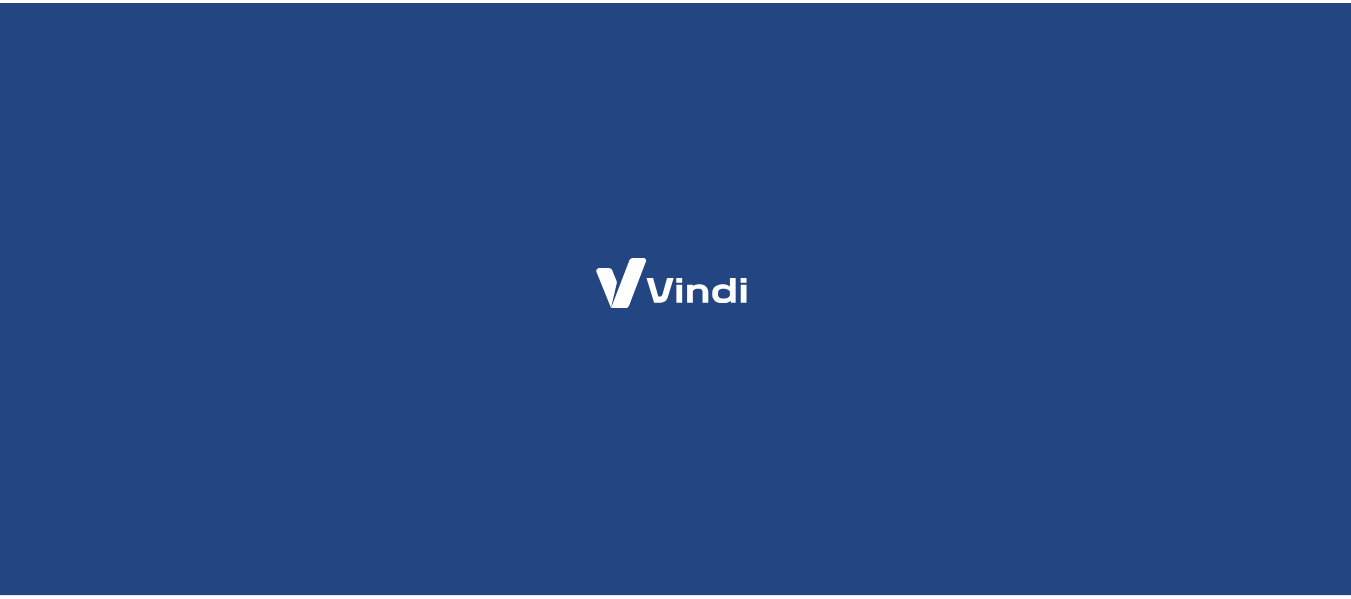 scroll, scrollTop: 0, scrollLeft: 0, axis: both 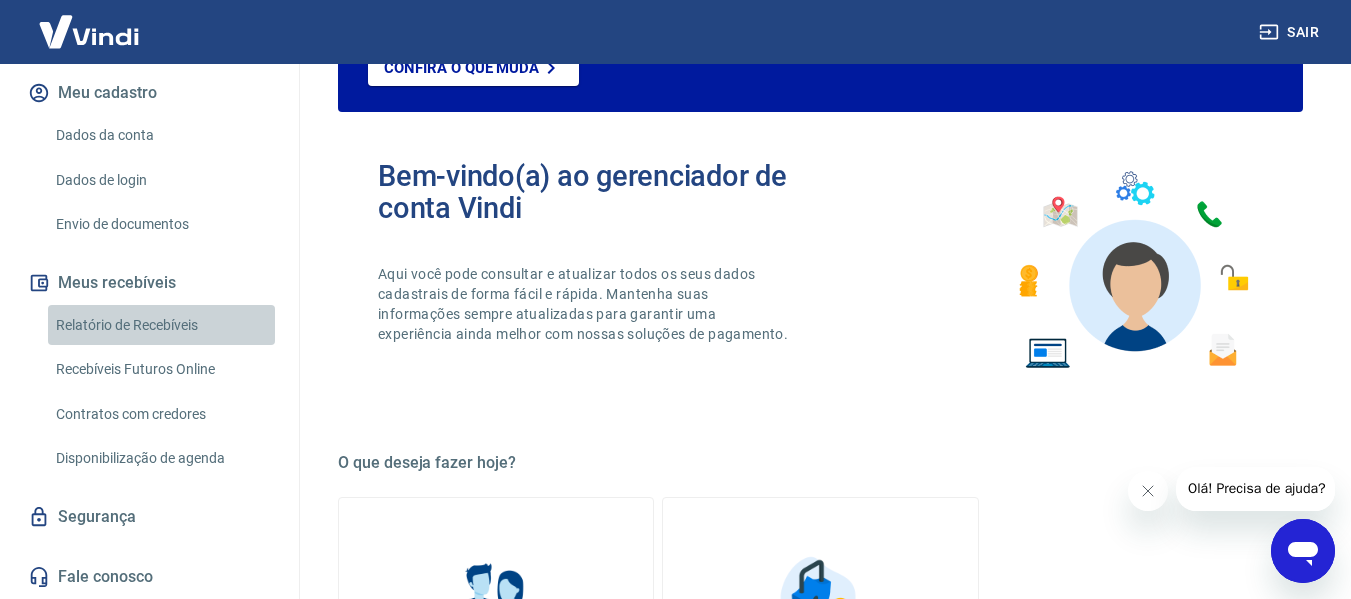 click on "Relatório de Recebíveis" at bounding box center (161, 325) 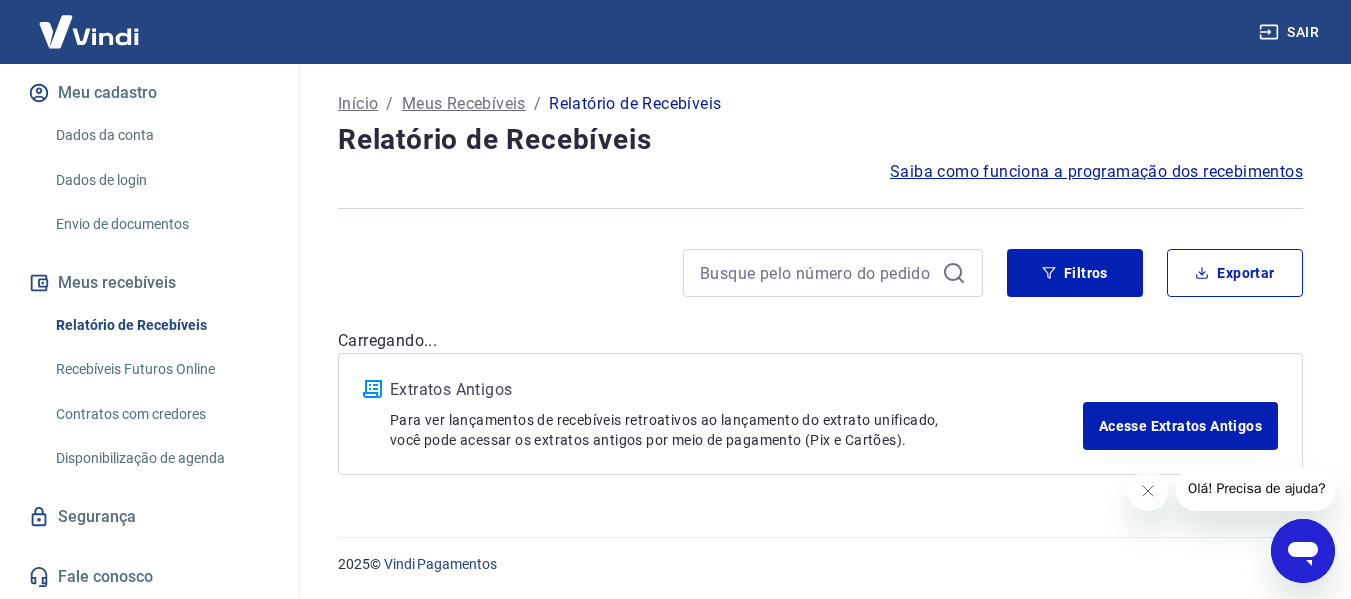 scroll, scrollTop: 0, scrollLeft: 0, axis: both 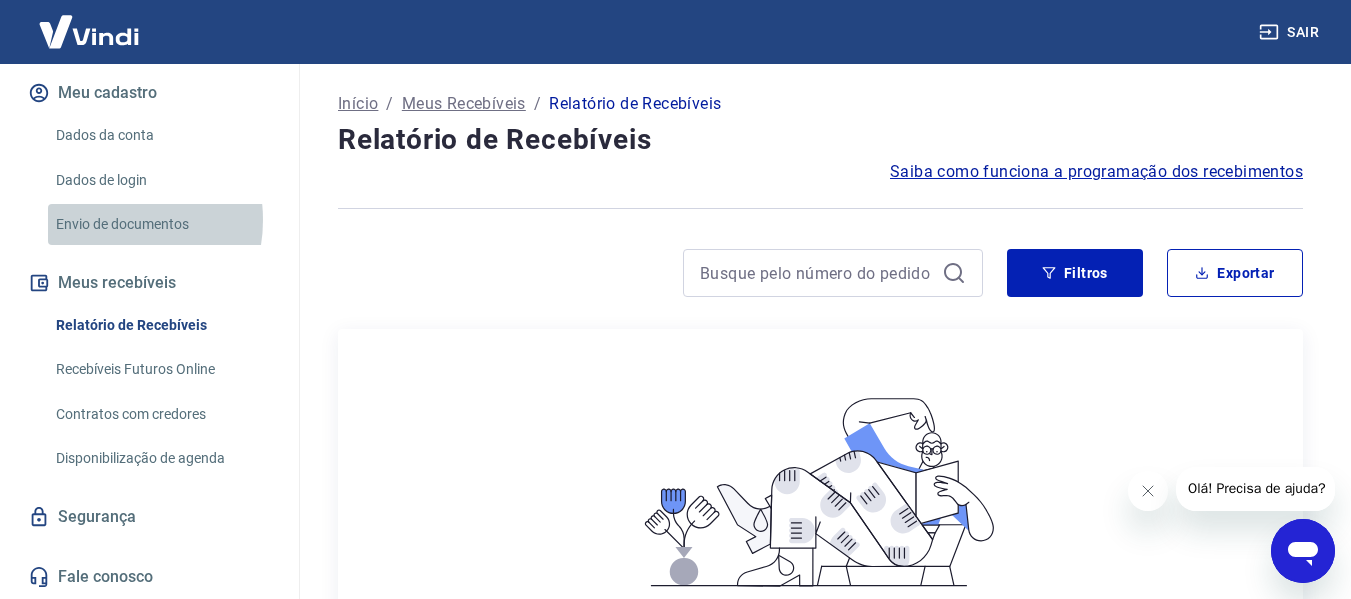 click on "Envio de documentos" at bounding box center [161, 224] 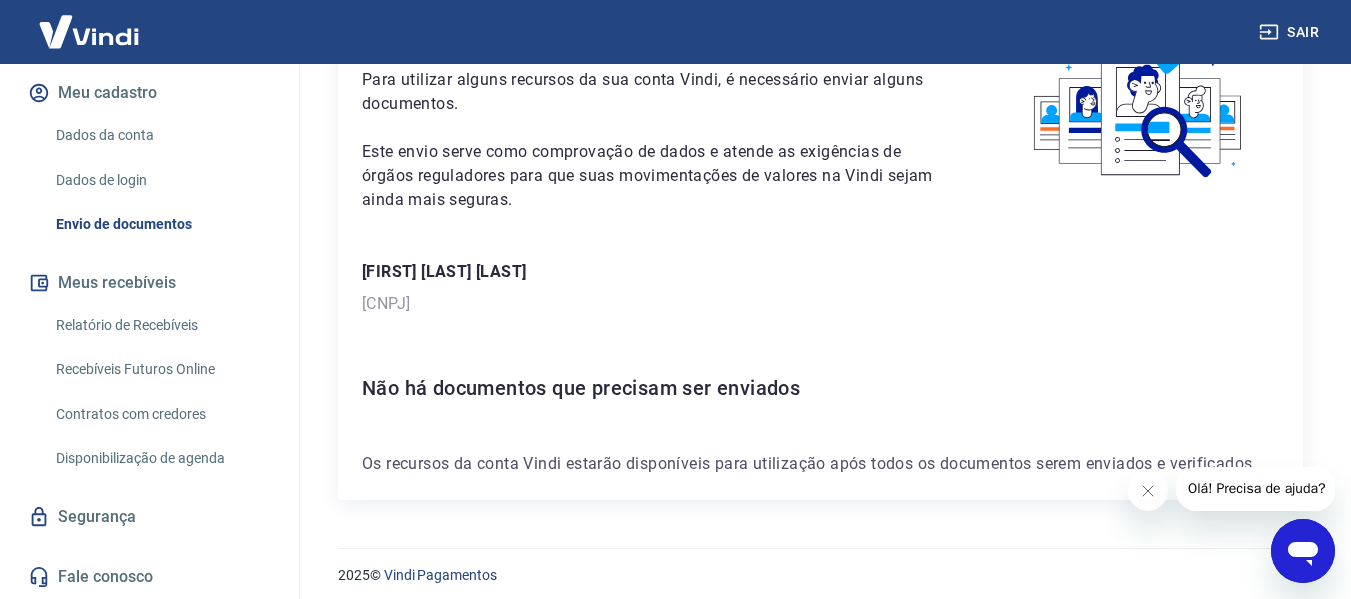 scroll, scrollTop: 151, scrollLeft: 0, axis: vertical 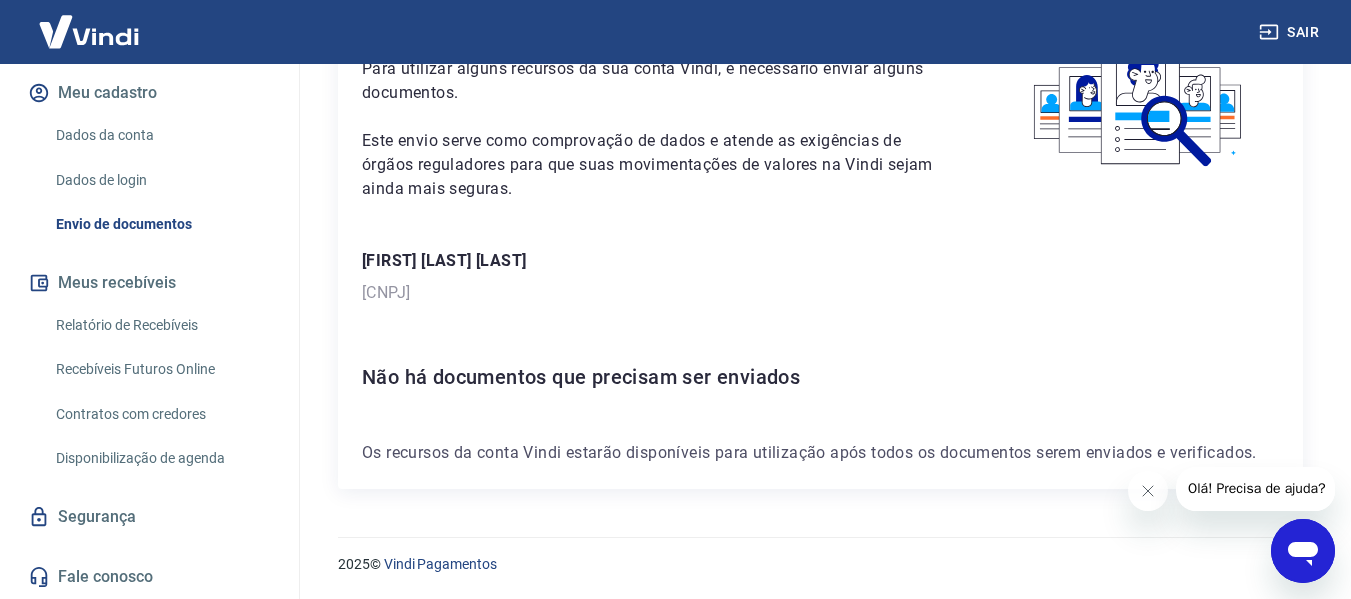 click on "Dados de login" at bounding box center (161, 180) 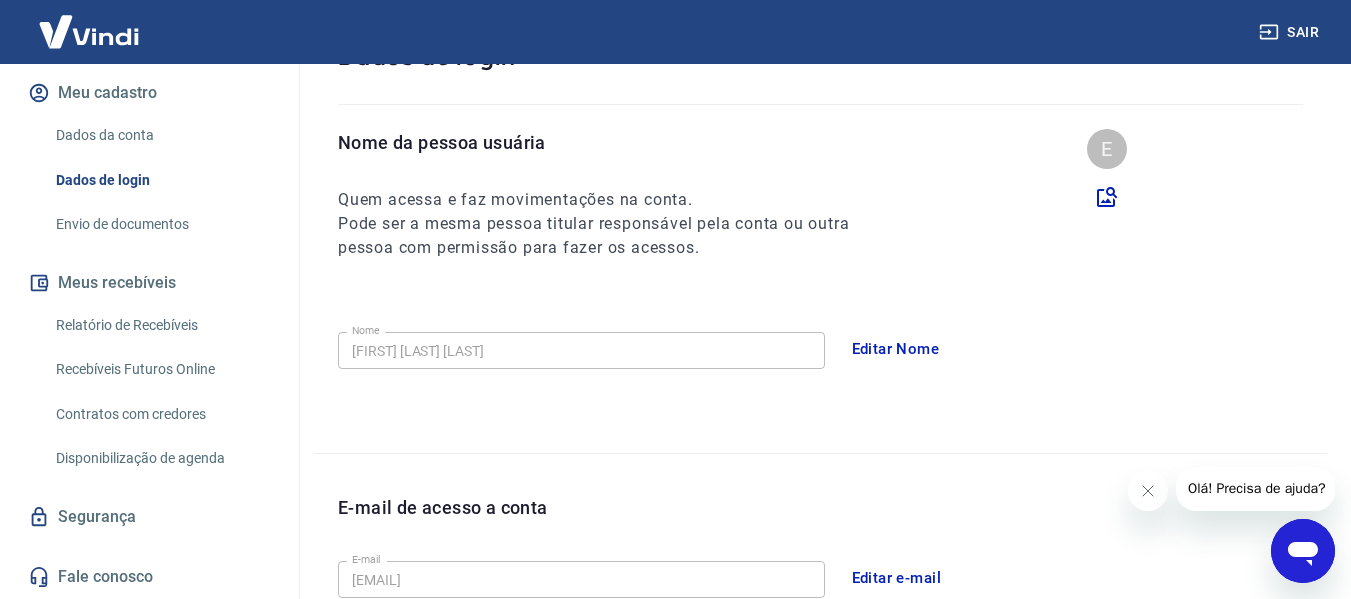 scroll, scrollTop: 666, scrollLeft: 0, axis: vertical 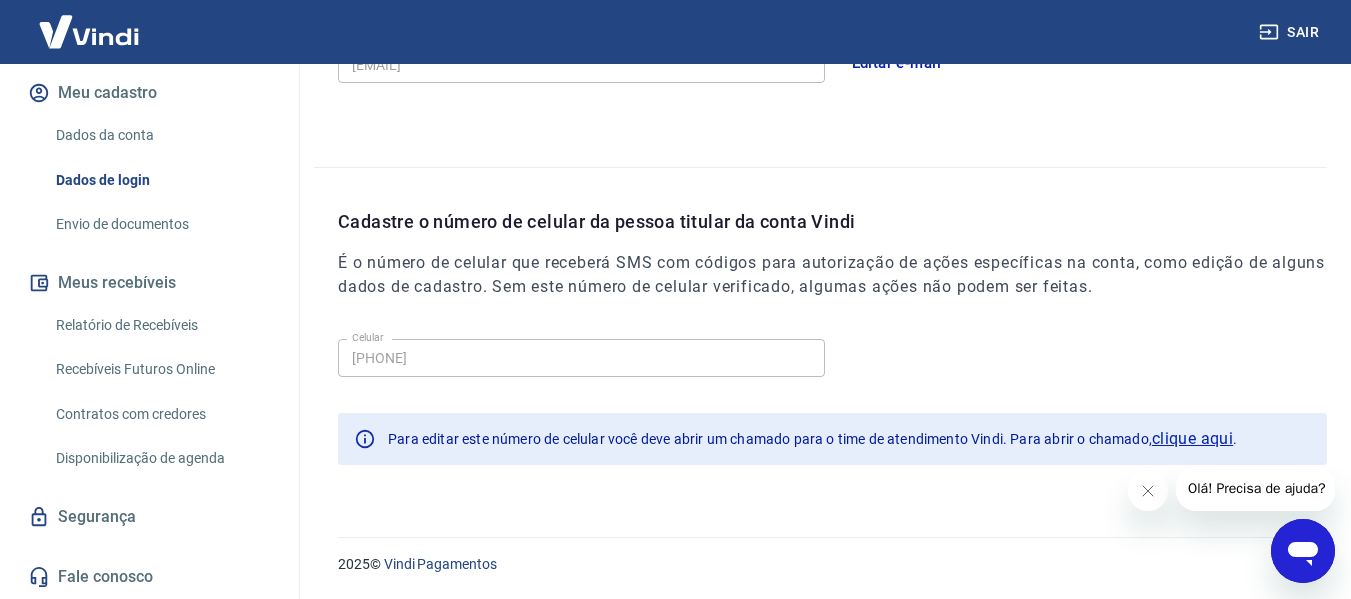 click on "Dados da conta" at bounding box center (161, 135) 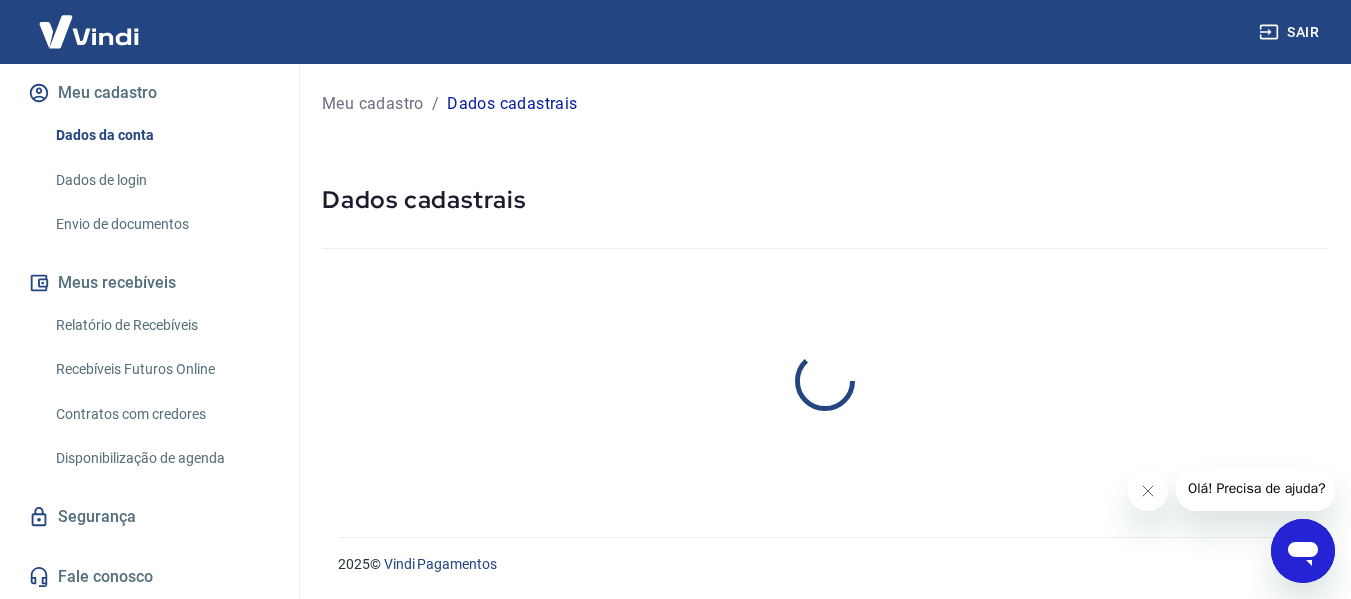 scroll, scrollTop: 0, scrollLeft: 0, axis: both 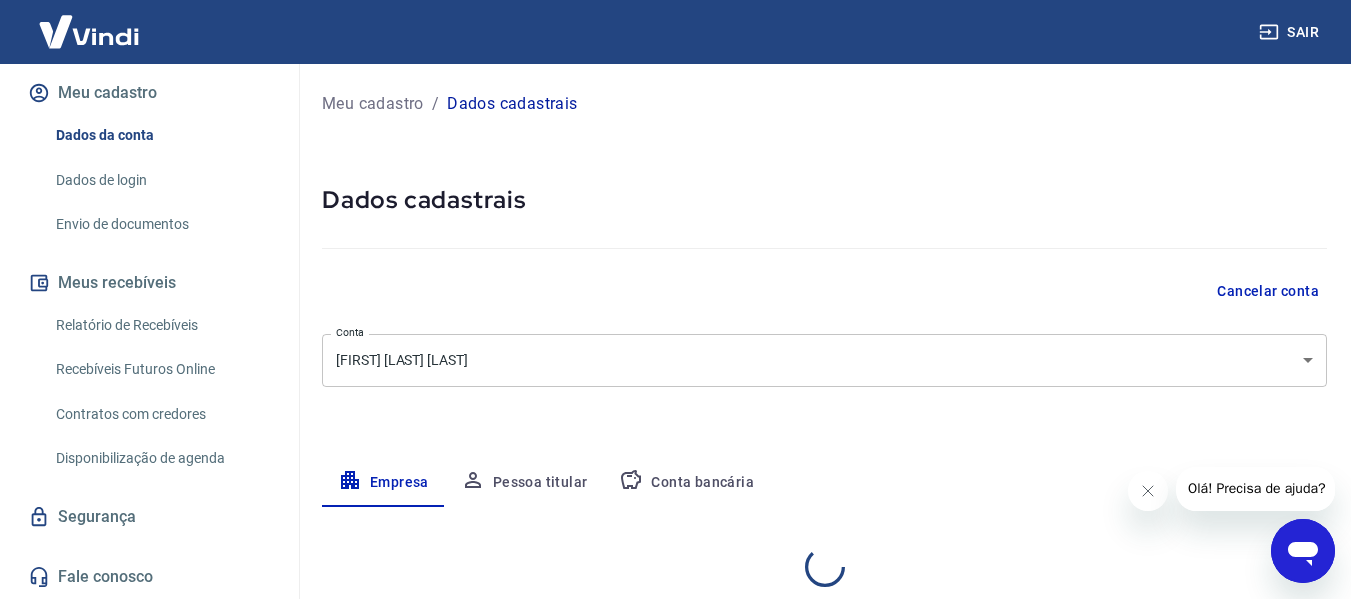 select on "RJ" 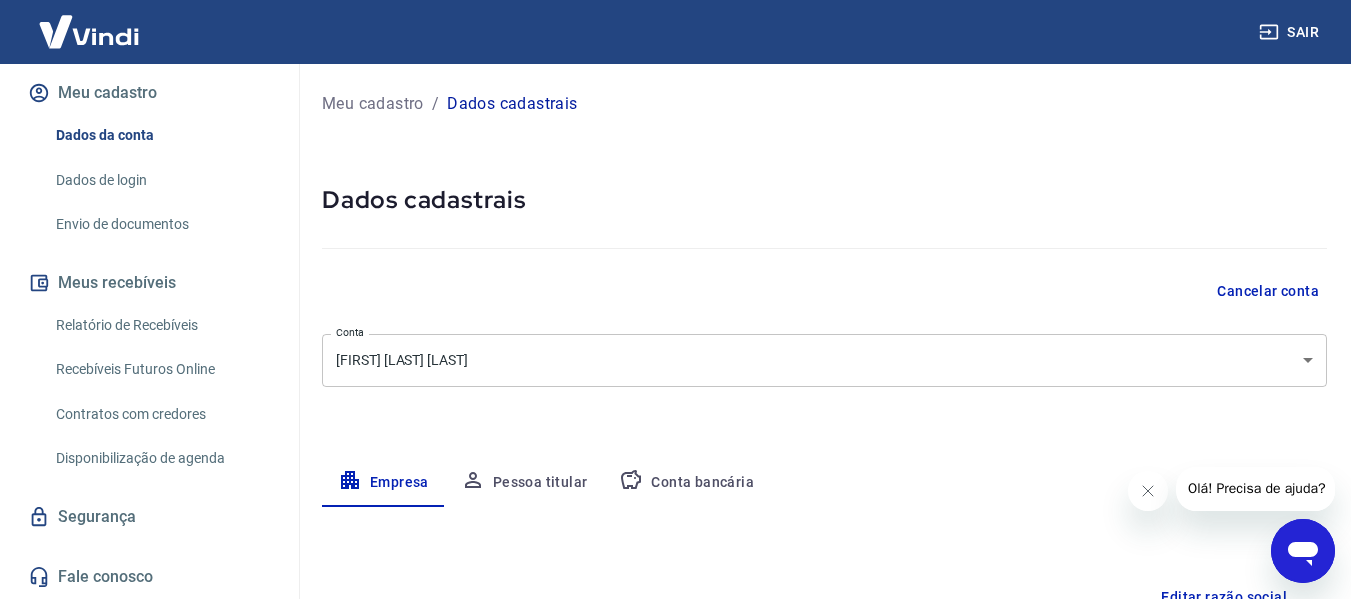 click on "Meu cadastro" at bounding box center (373, 104) 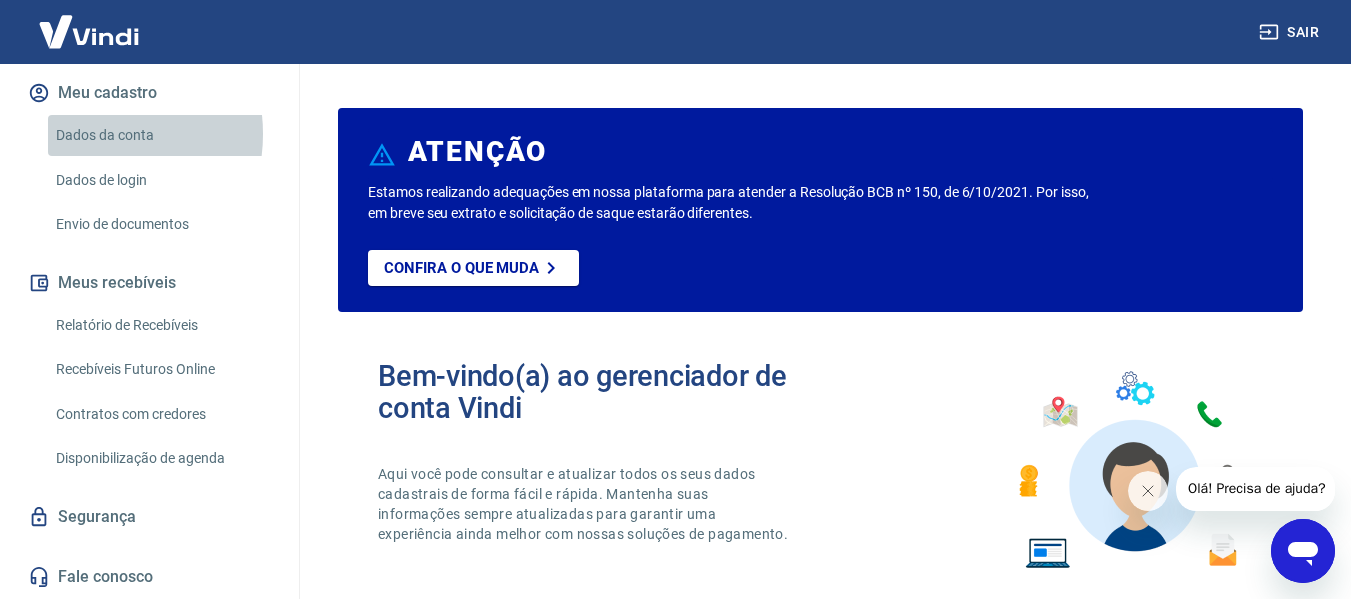 click on "Dados da conta" at bounding box center [161, 135] 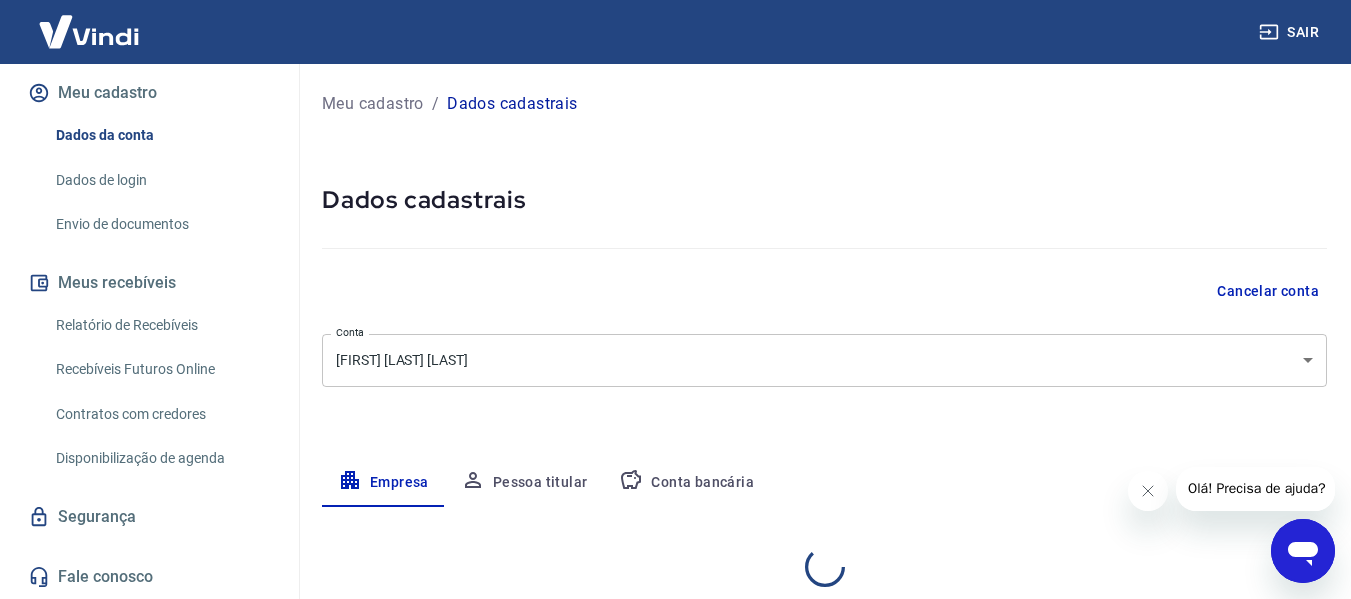 select on "RJ" 